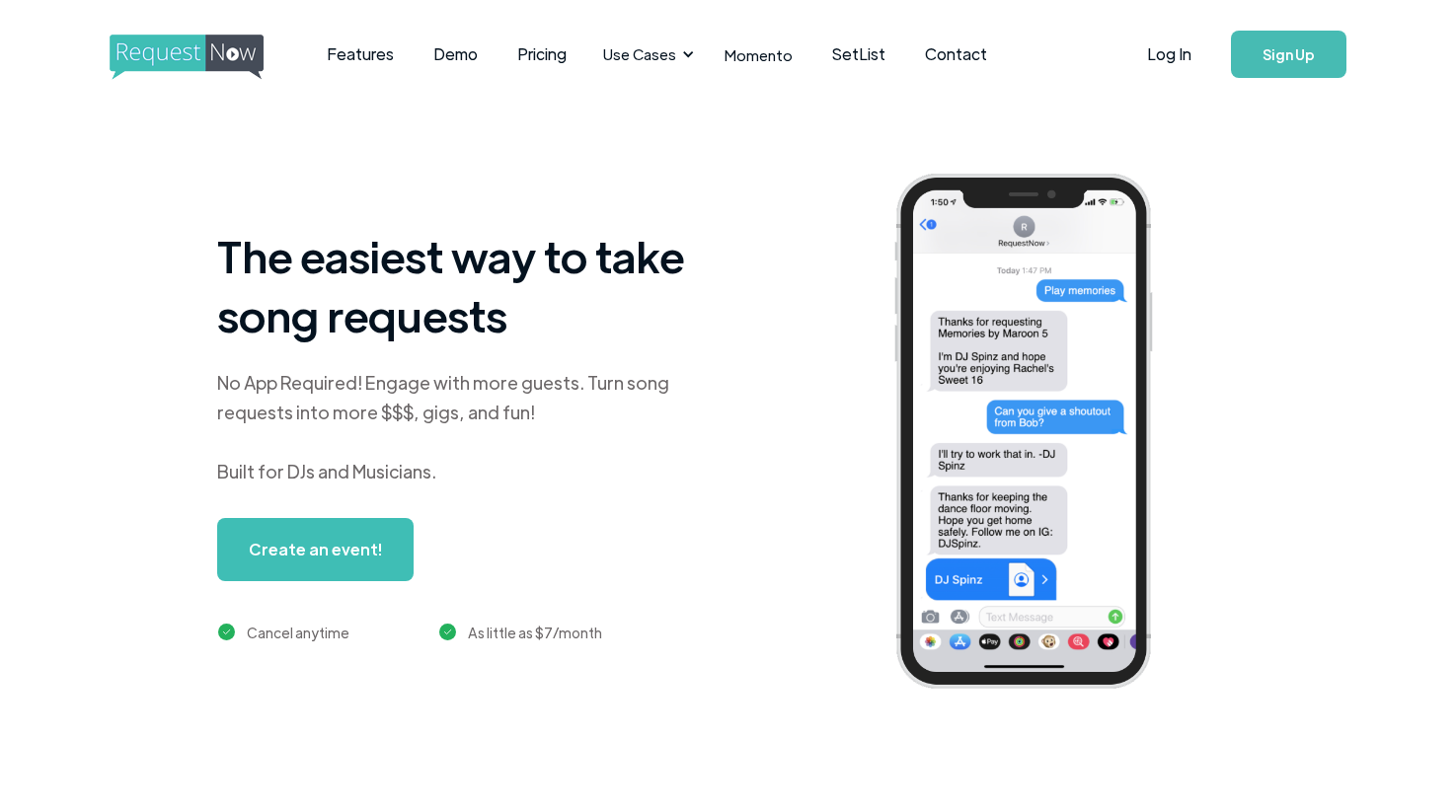 scroll, scrollTop: 0, scrollLeft: 0, axis: both 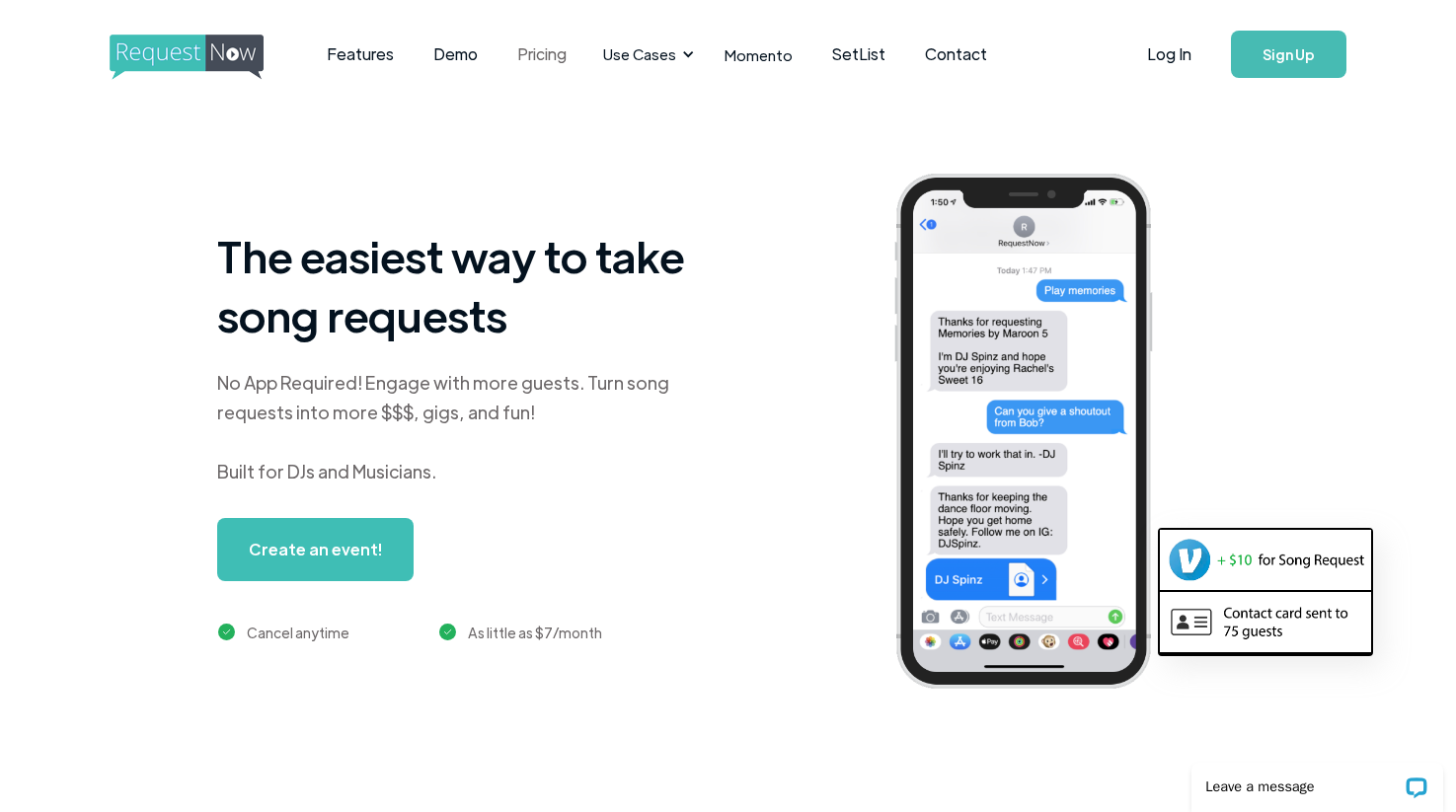 click on "Pricing" at bounding box center (542, 54) 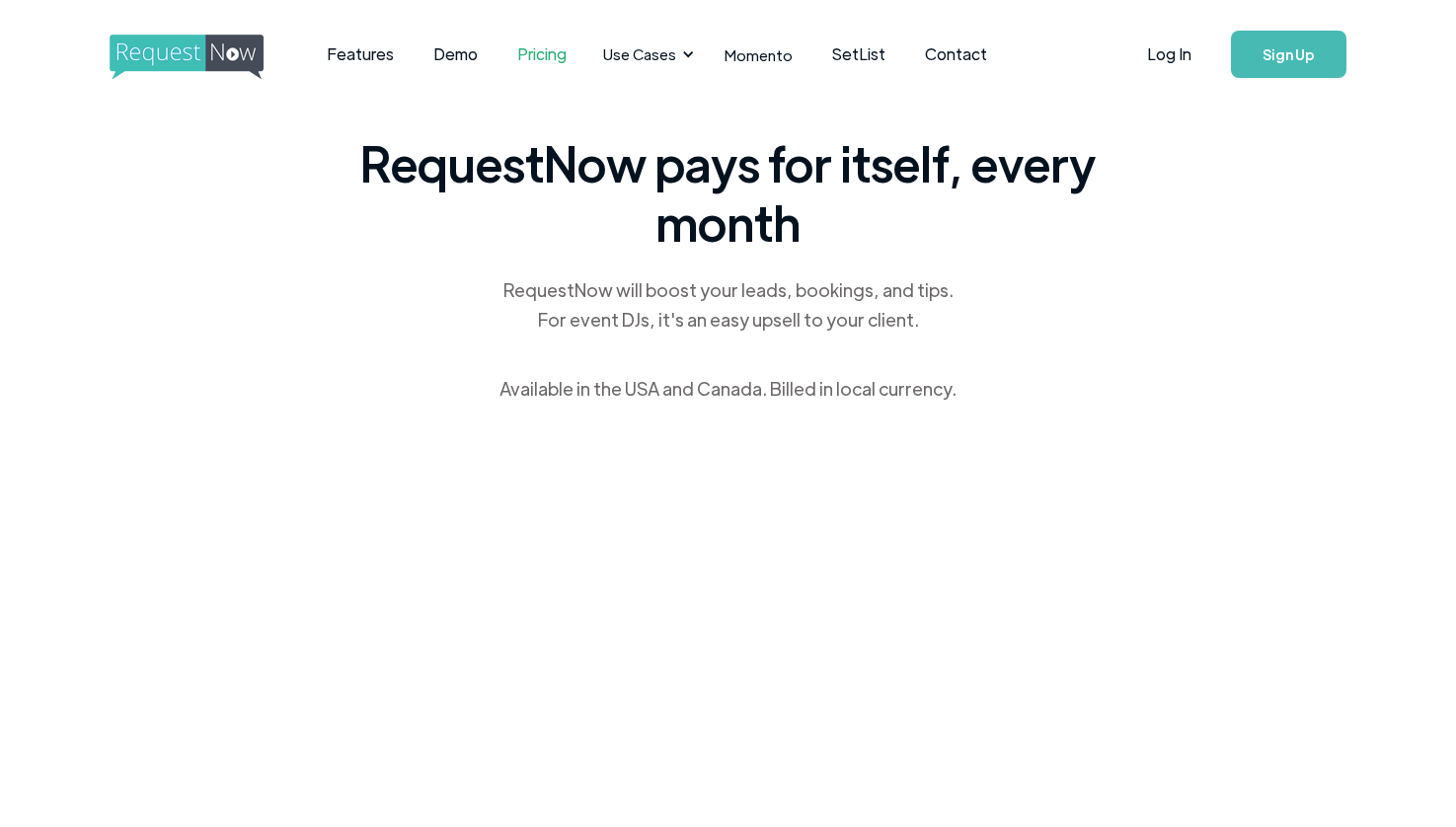 scroll, scrollTop: 0, scrollLeft: 0, axis: both 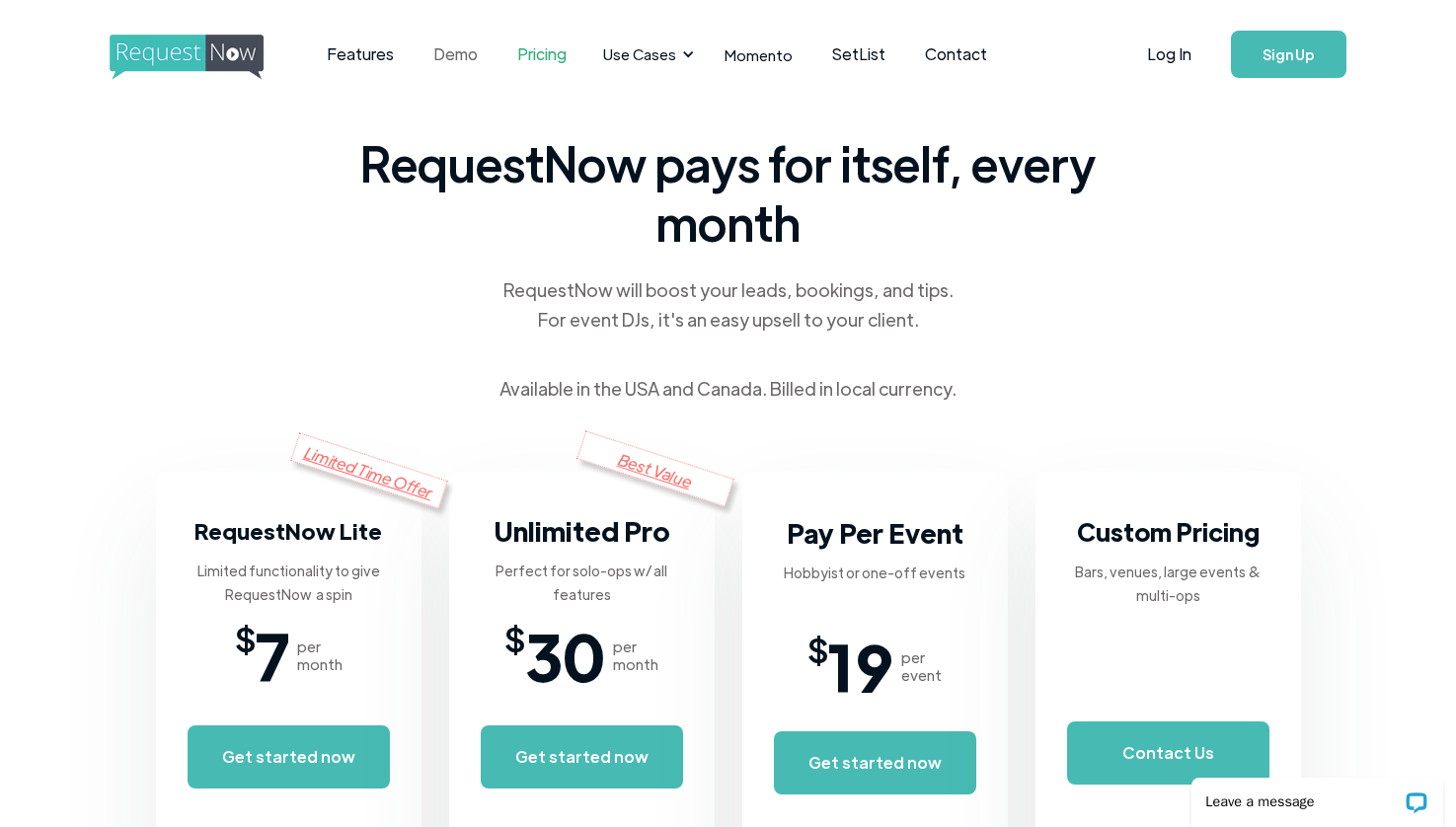 click on "Demo" at bounding box center (455, 54) 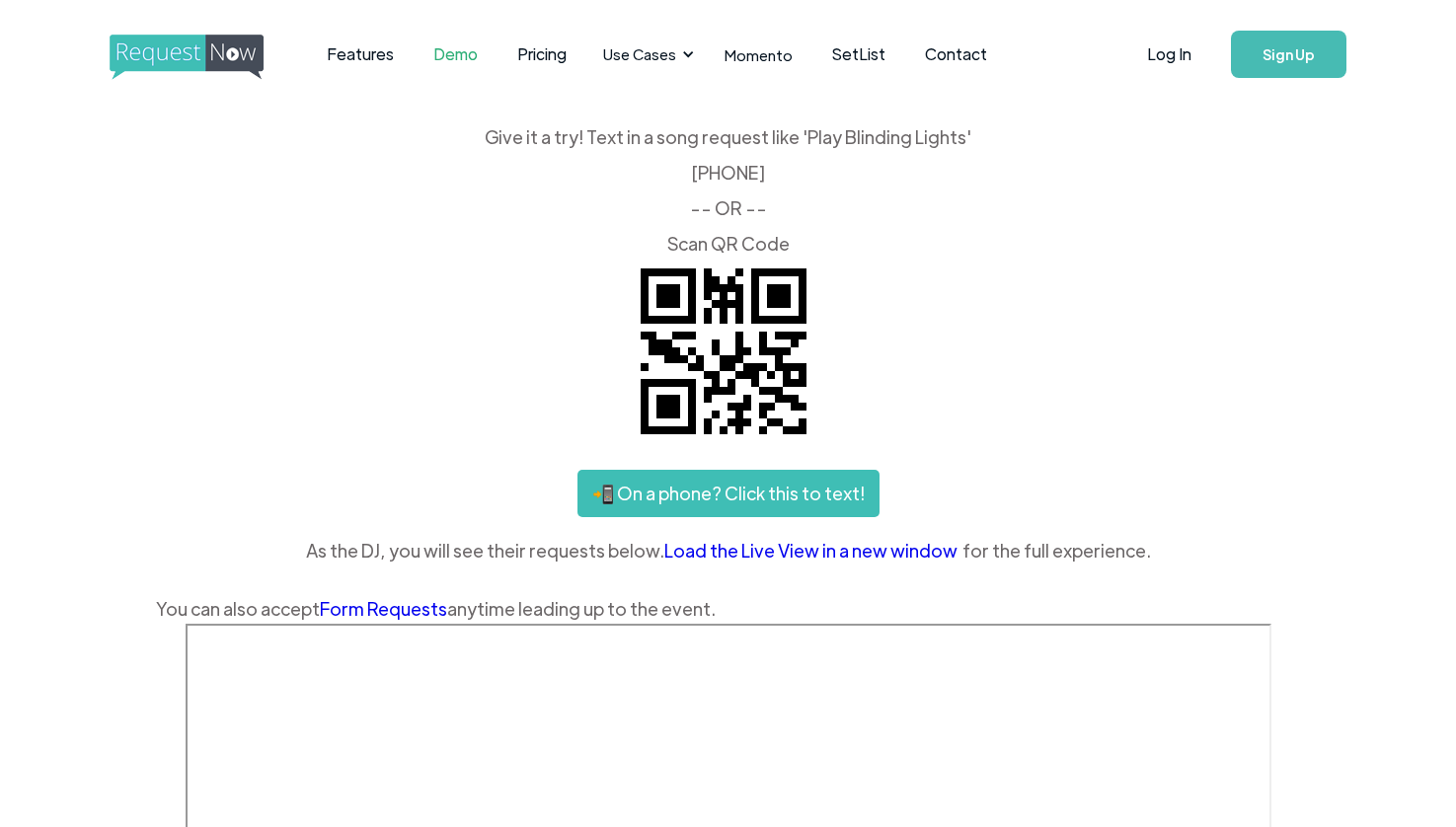 scroll, scrollTop: 0, scrollLeft: 0, axis: both 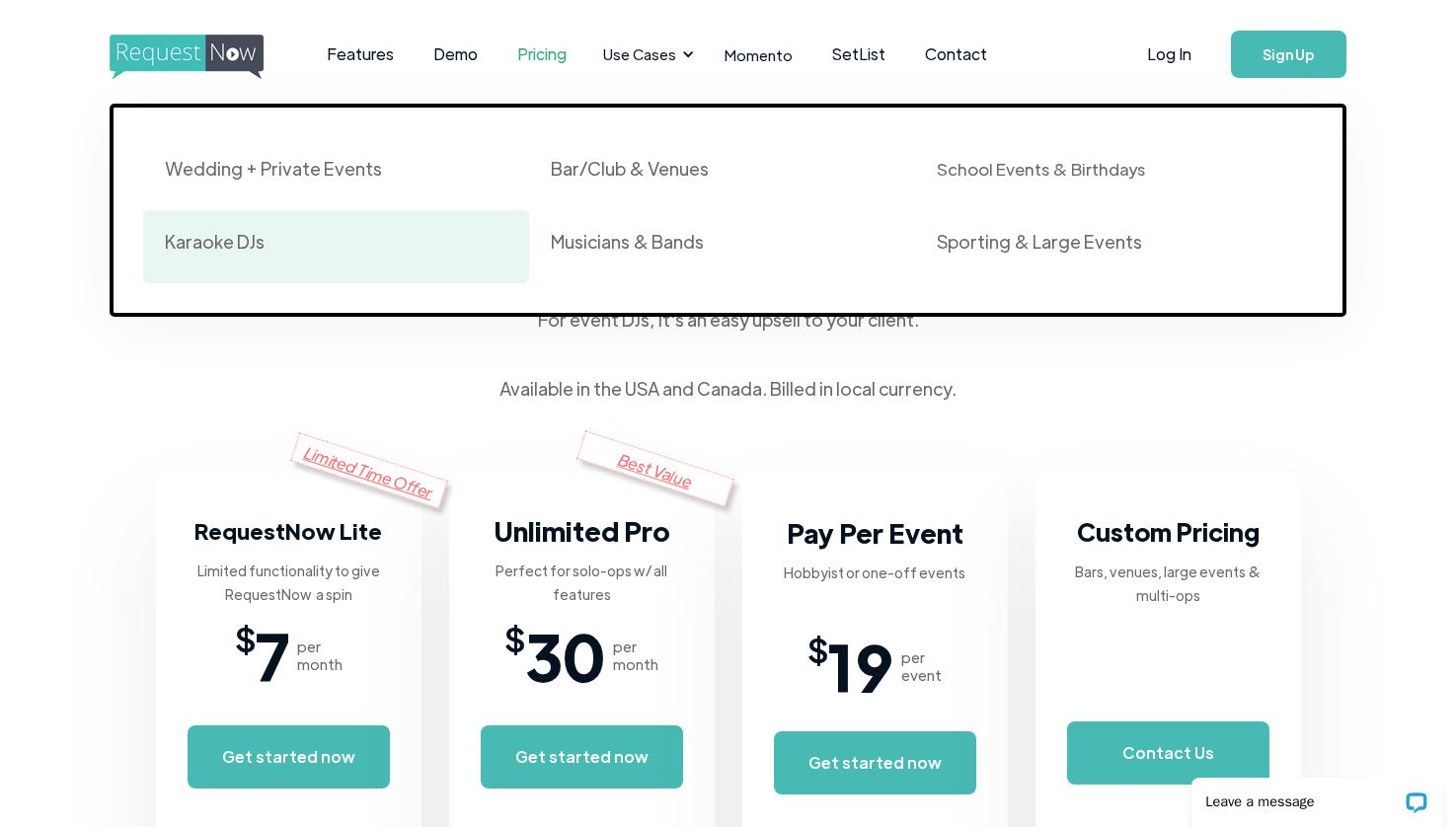 click on "Karaoke DJs" at bounding box center (214, 242) 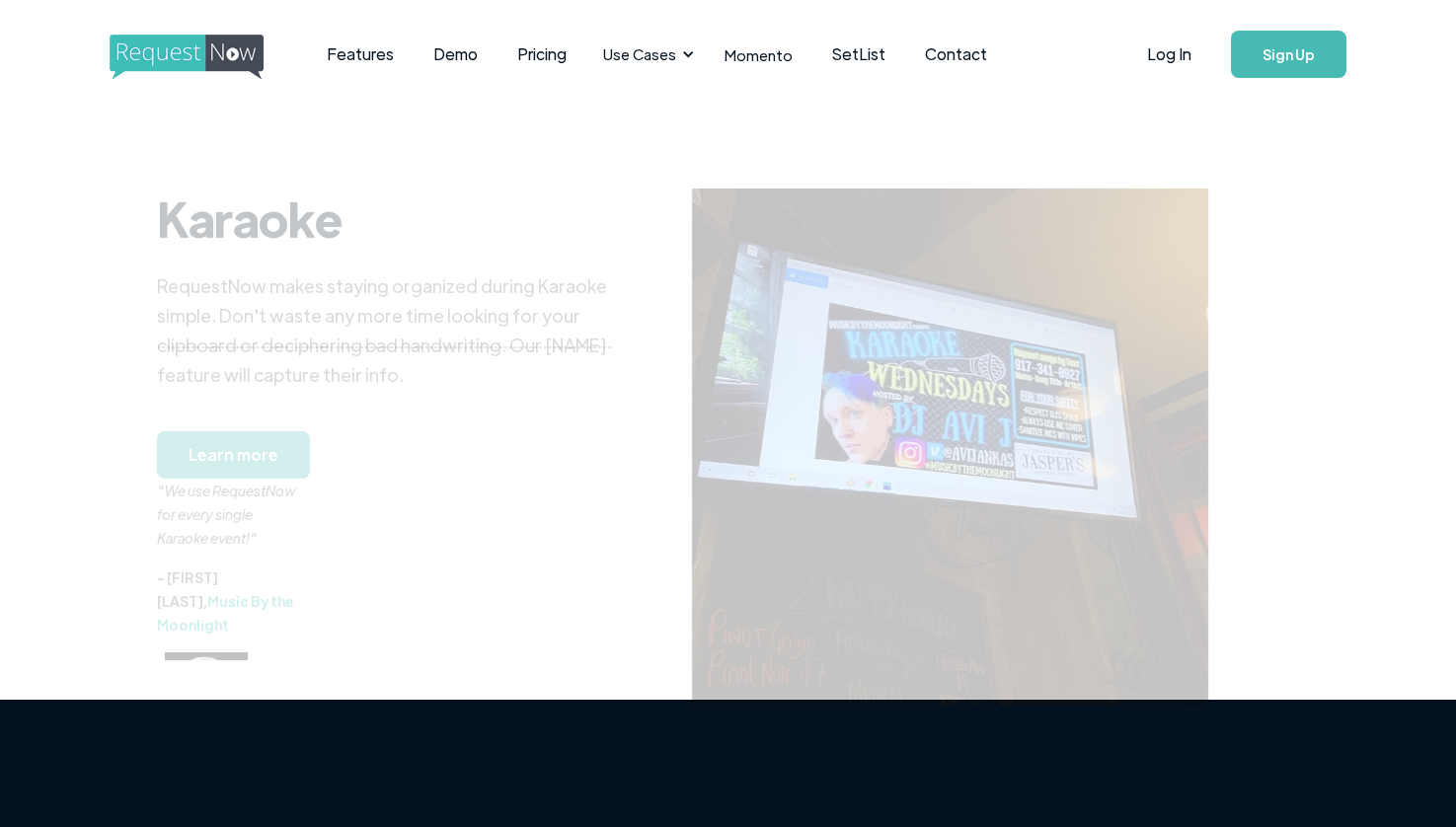 scroll, scrollTop: 0, scrollLeft: 0, axis: both 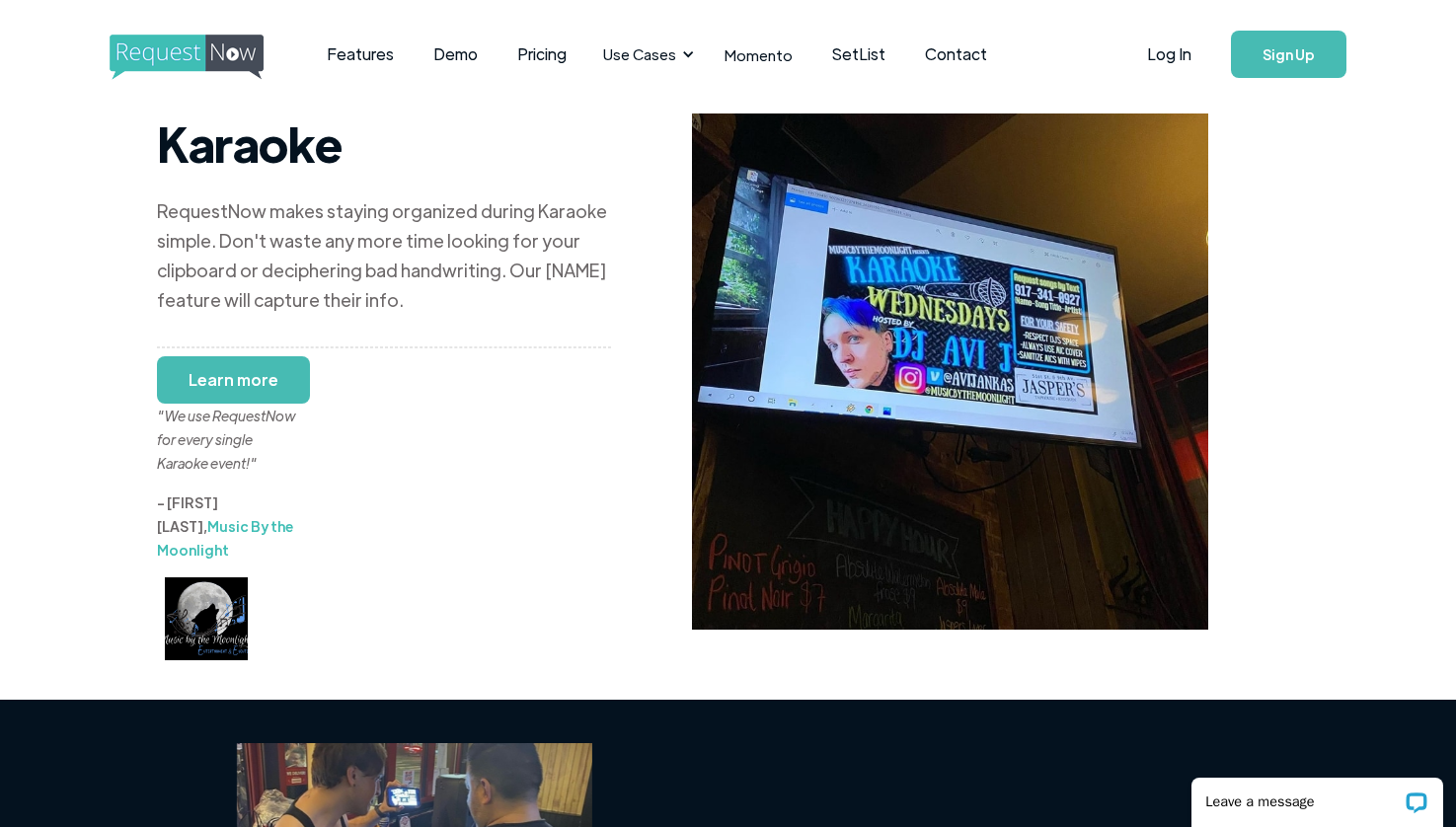 click on "Learn more" at bounding box center [233, 380] 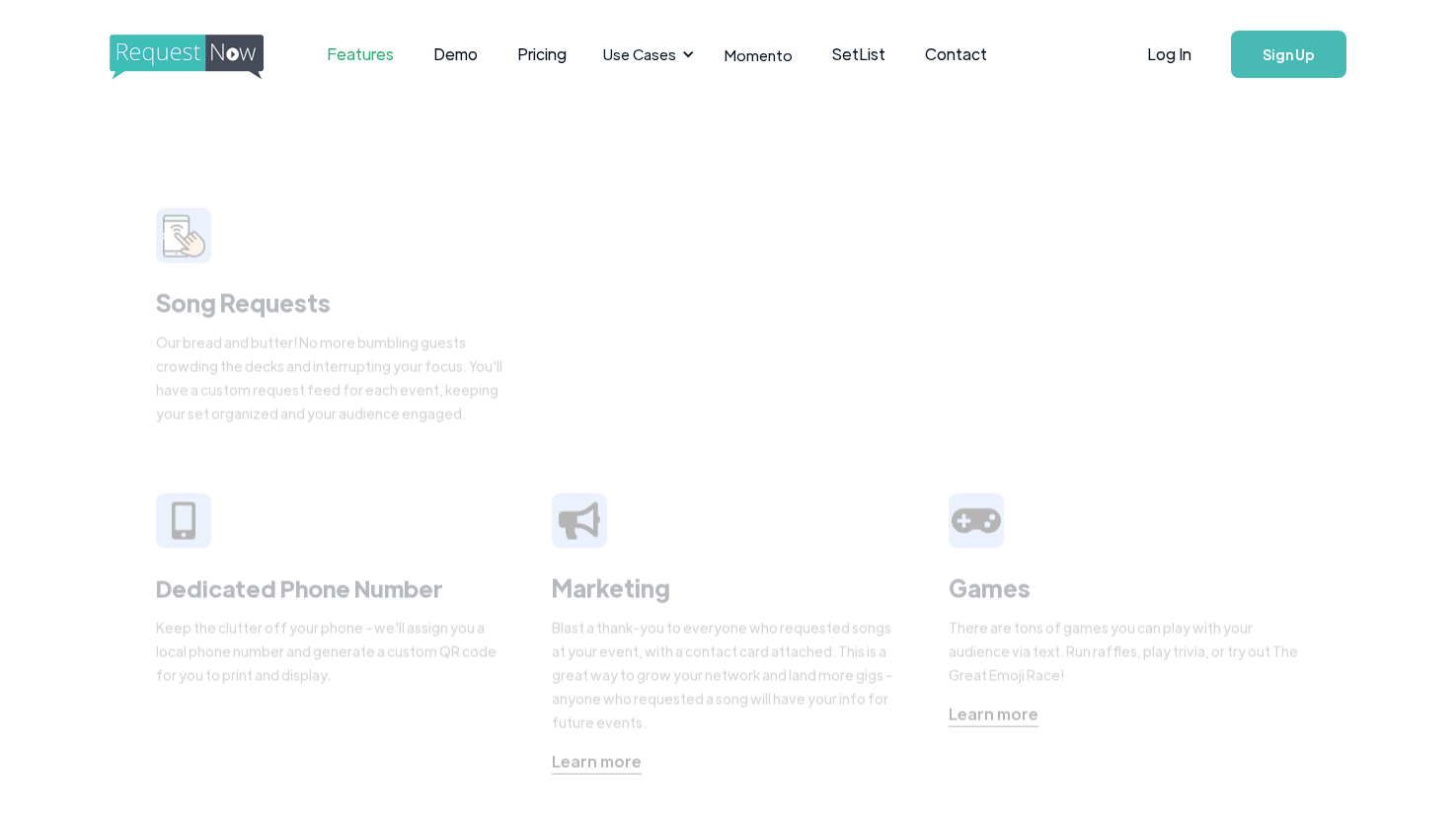 scroll, scrollTop: 0, scrollLeft: 0, axis: both 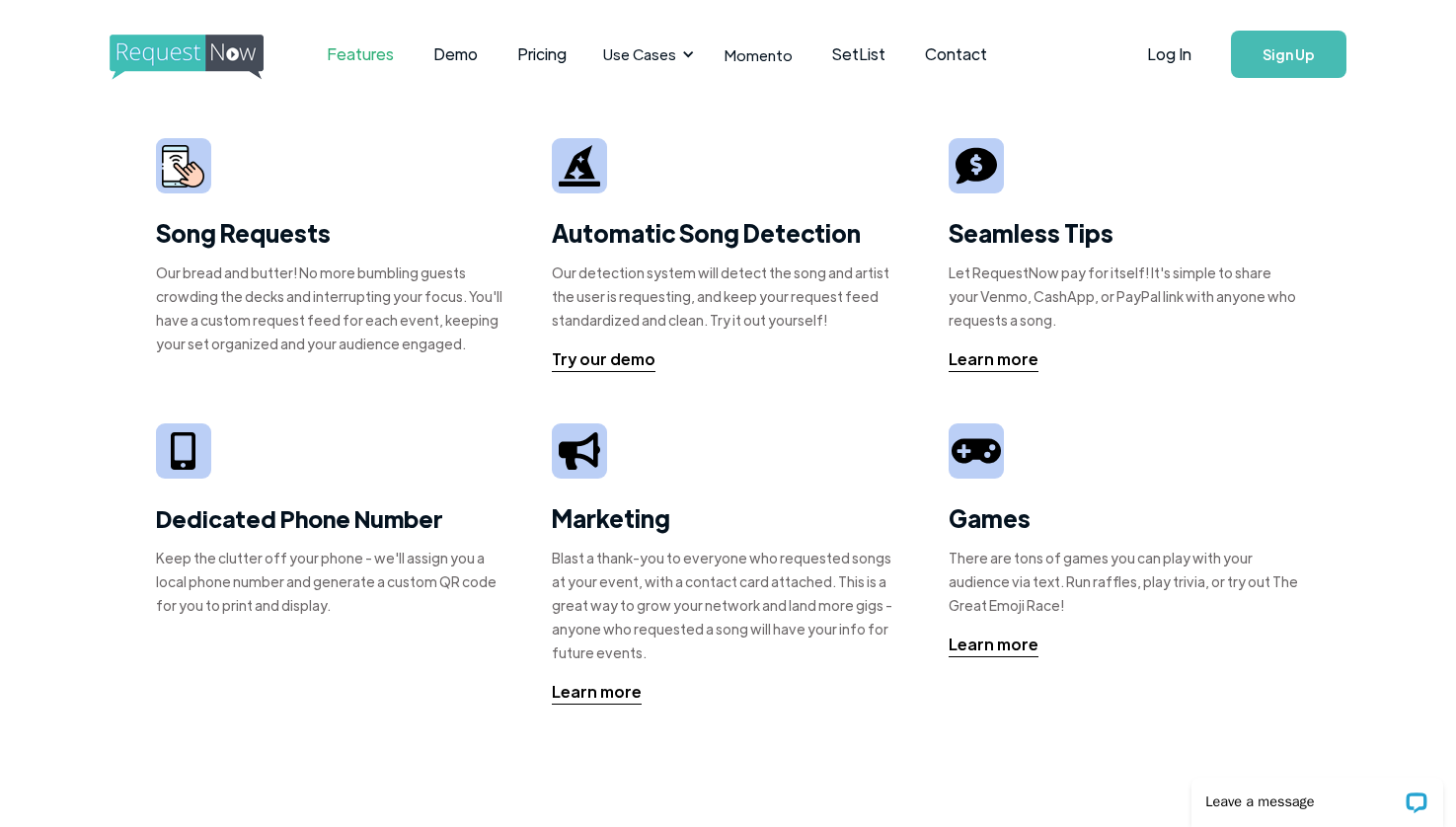 click on "Features" at bounding box center (360, 54) 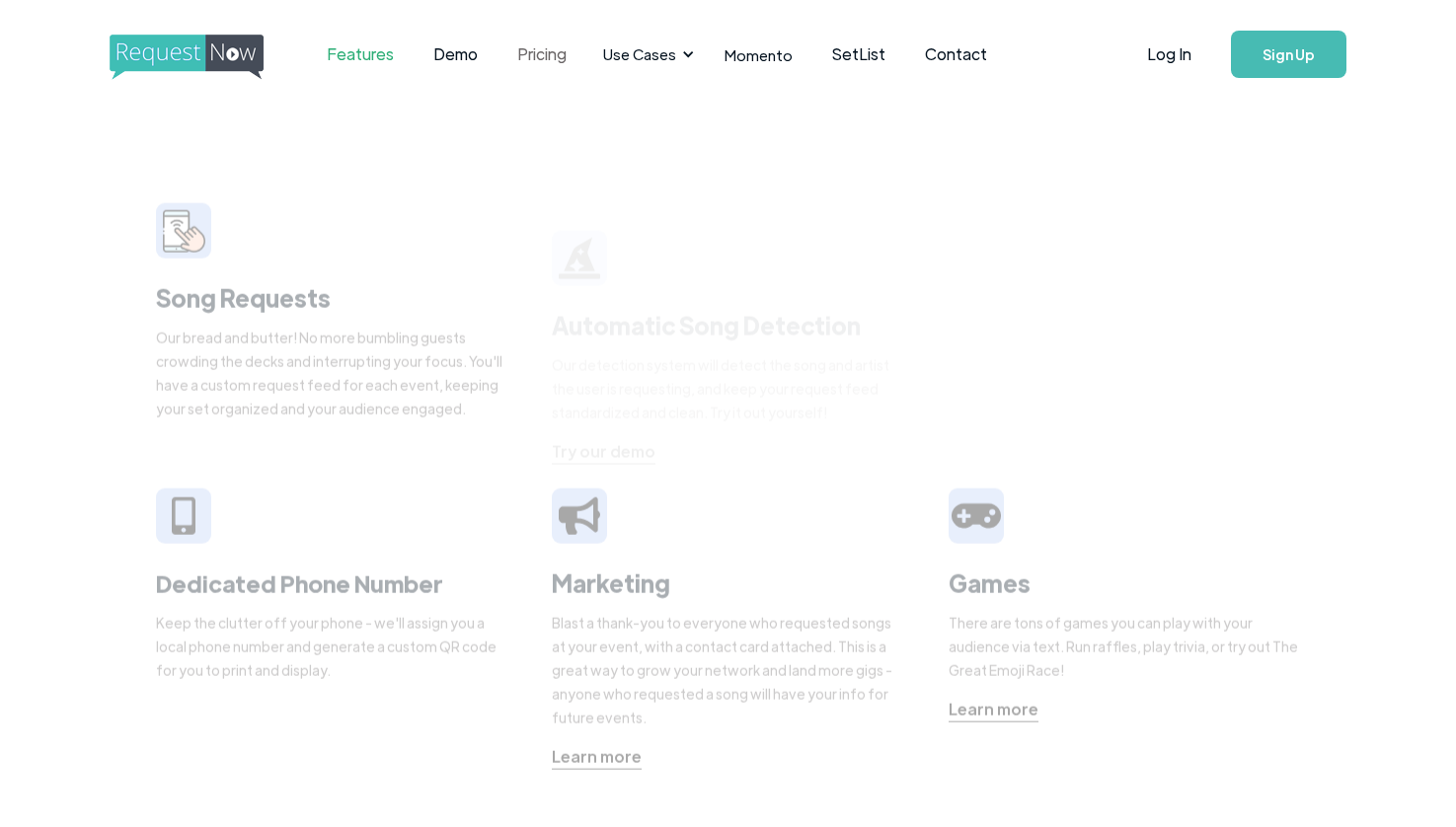 scroll, scrollTop: 0, scrollLeft: 0, axis: both 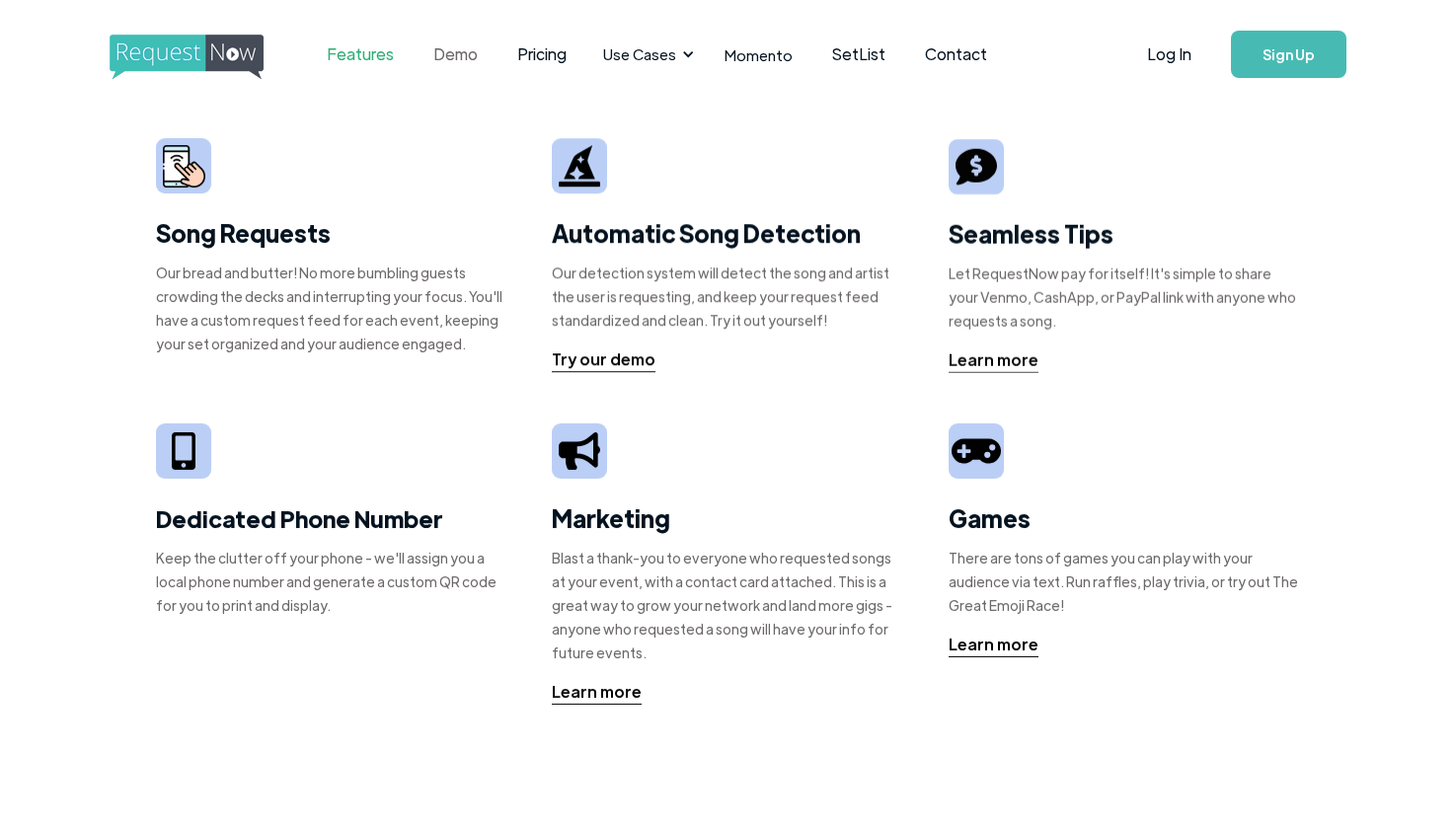 click on "Demo" at bounding box center (455, 54) 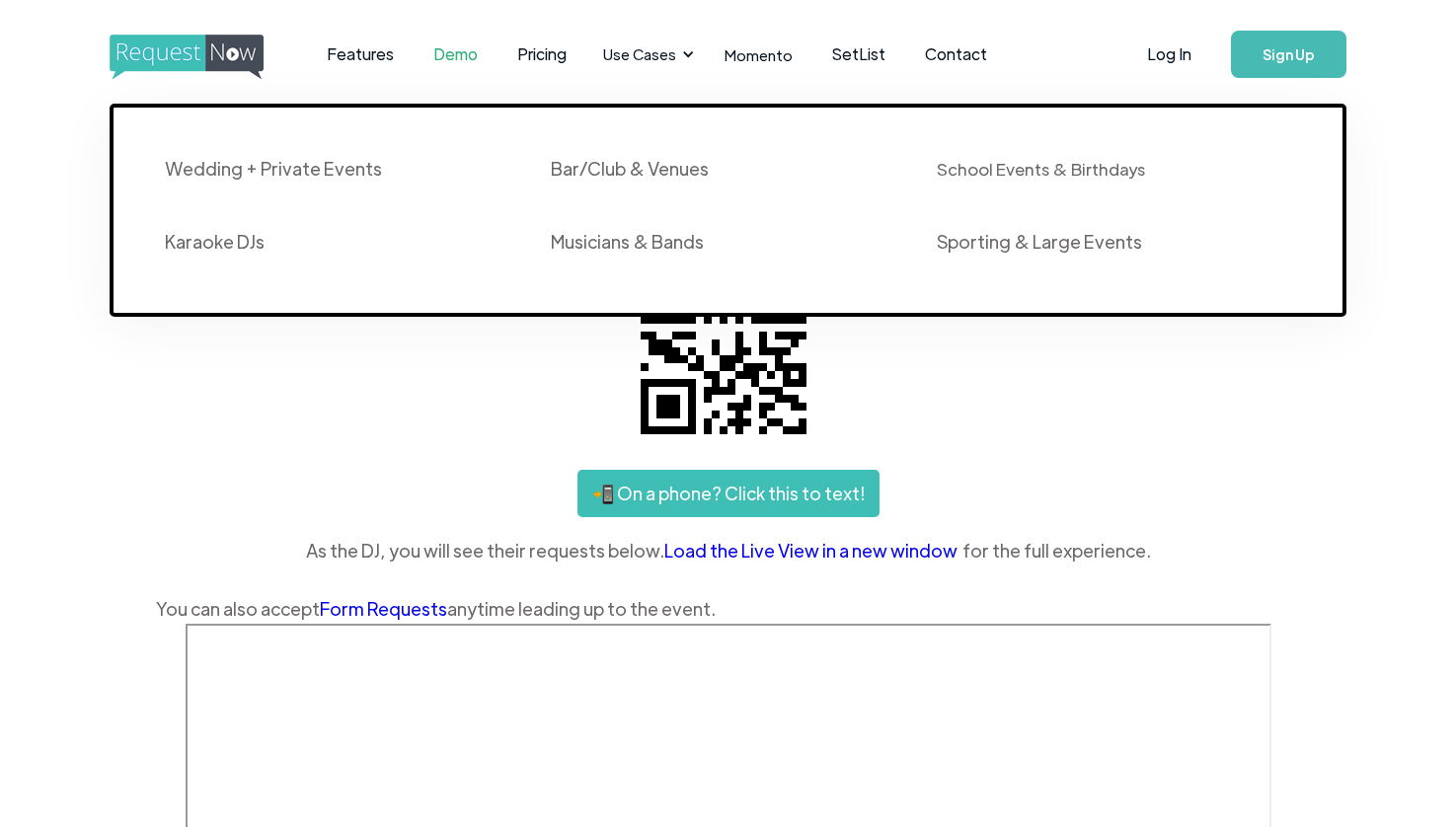 scroll, scrollTop: 0, scrollLeft: 0, axis: both 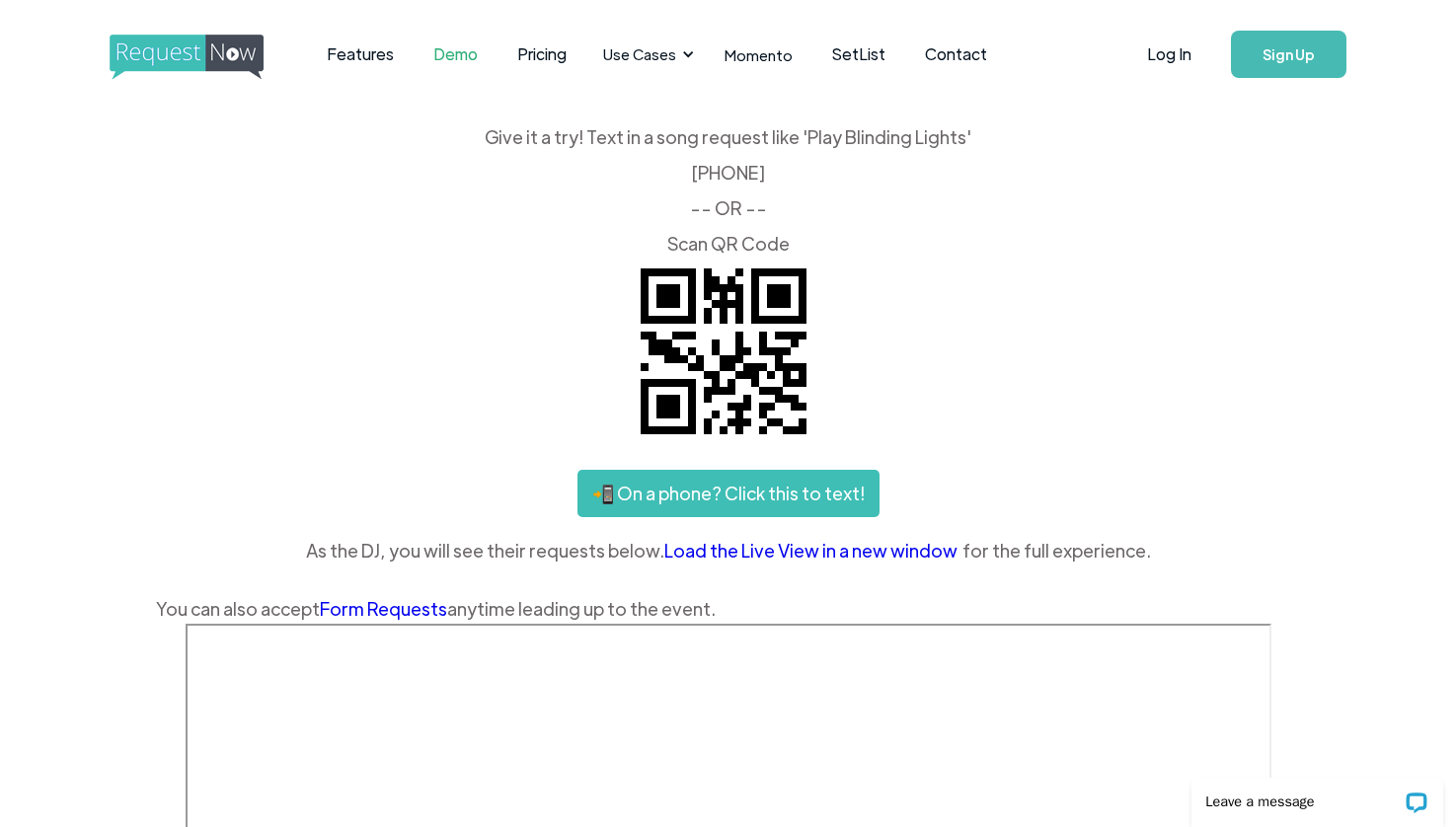 click on "📲 On a phone? Click this to text!" at bounding box center (728, 493) 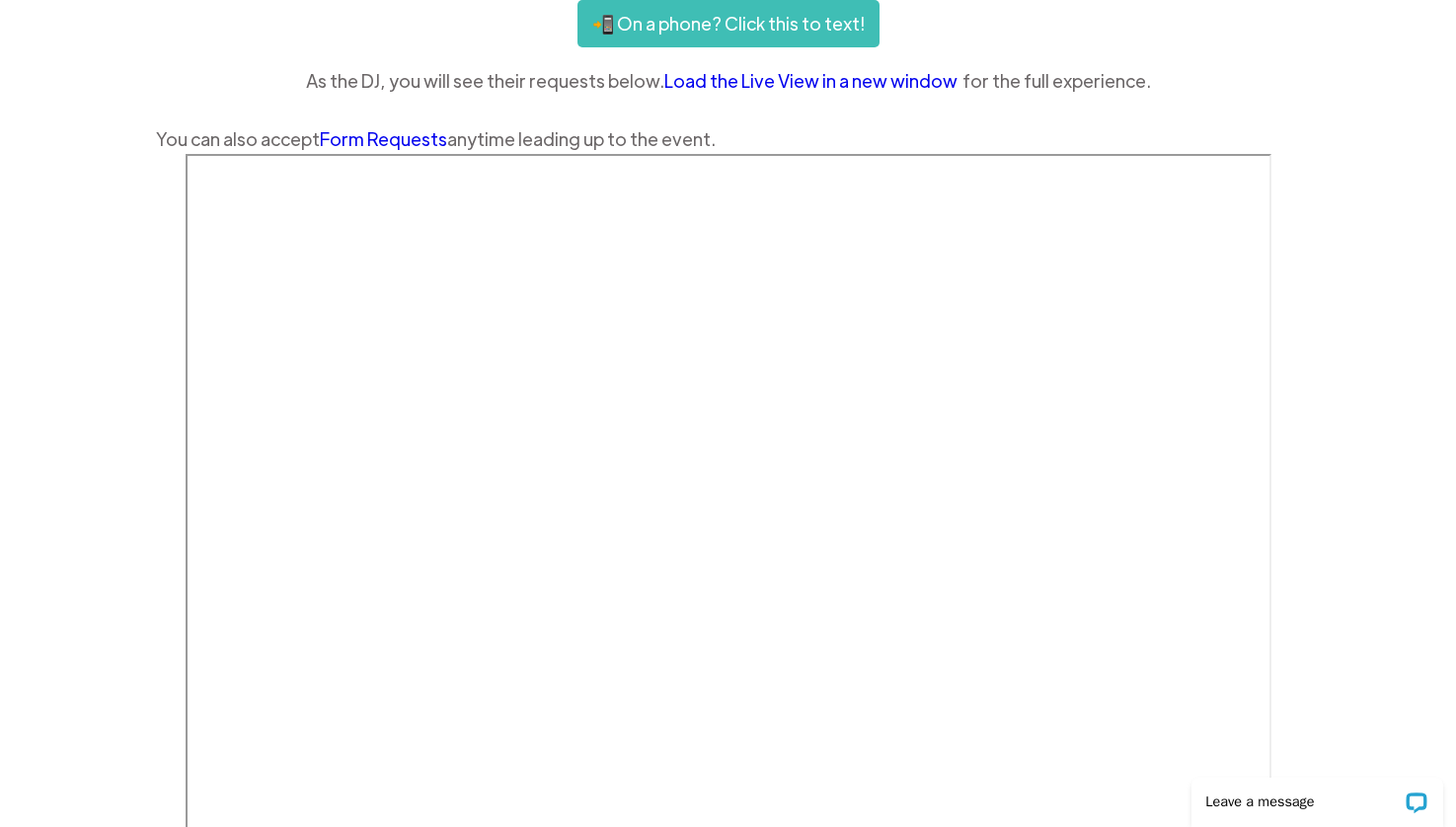 scroll, scrollTop: 0, scrollLeft: 0, axis: both 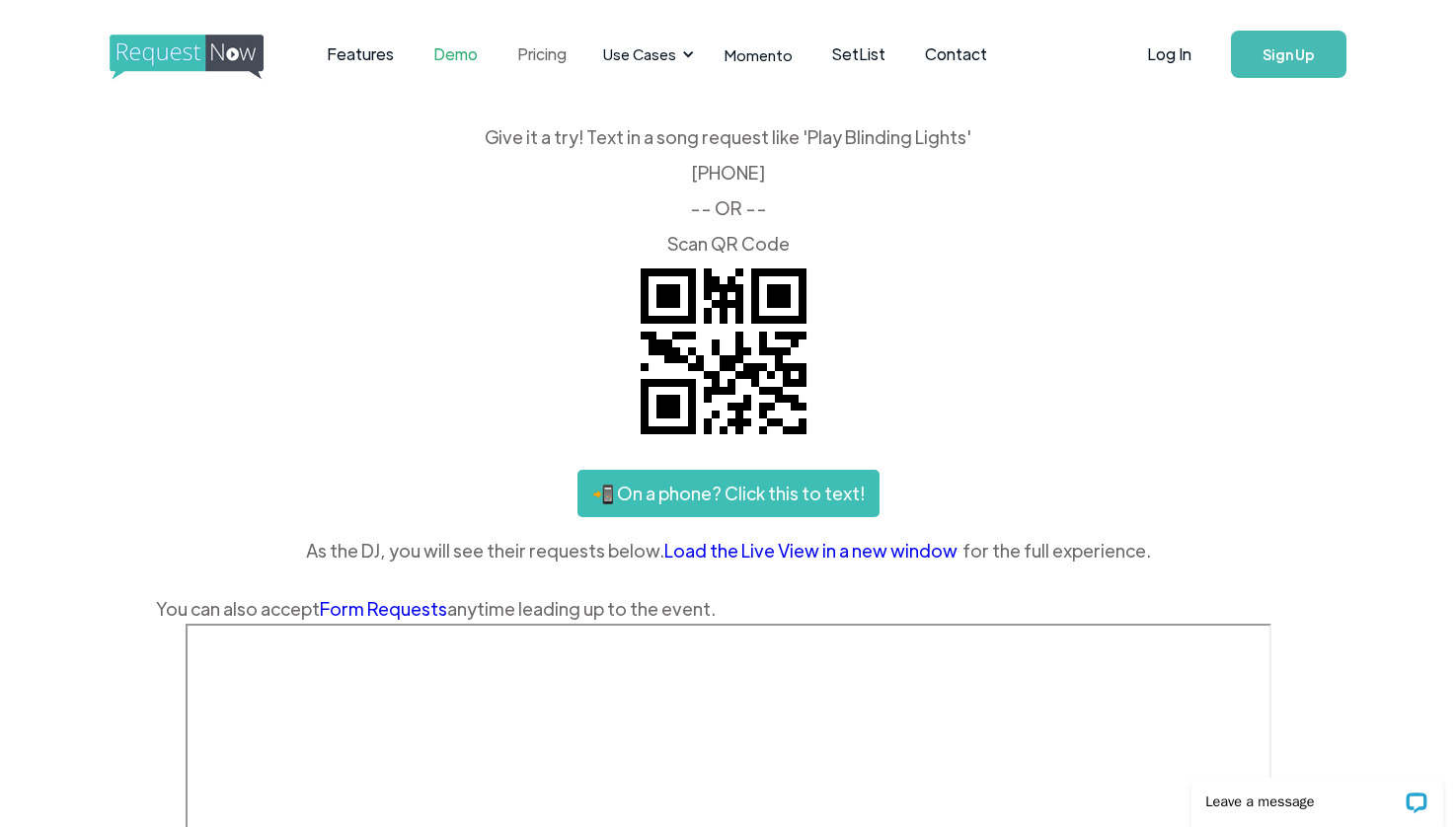 click on "Pricing" at bounding box center [542, 54] 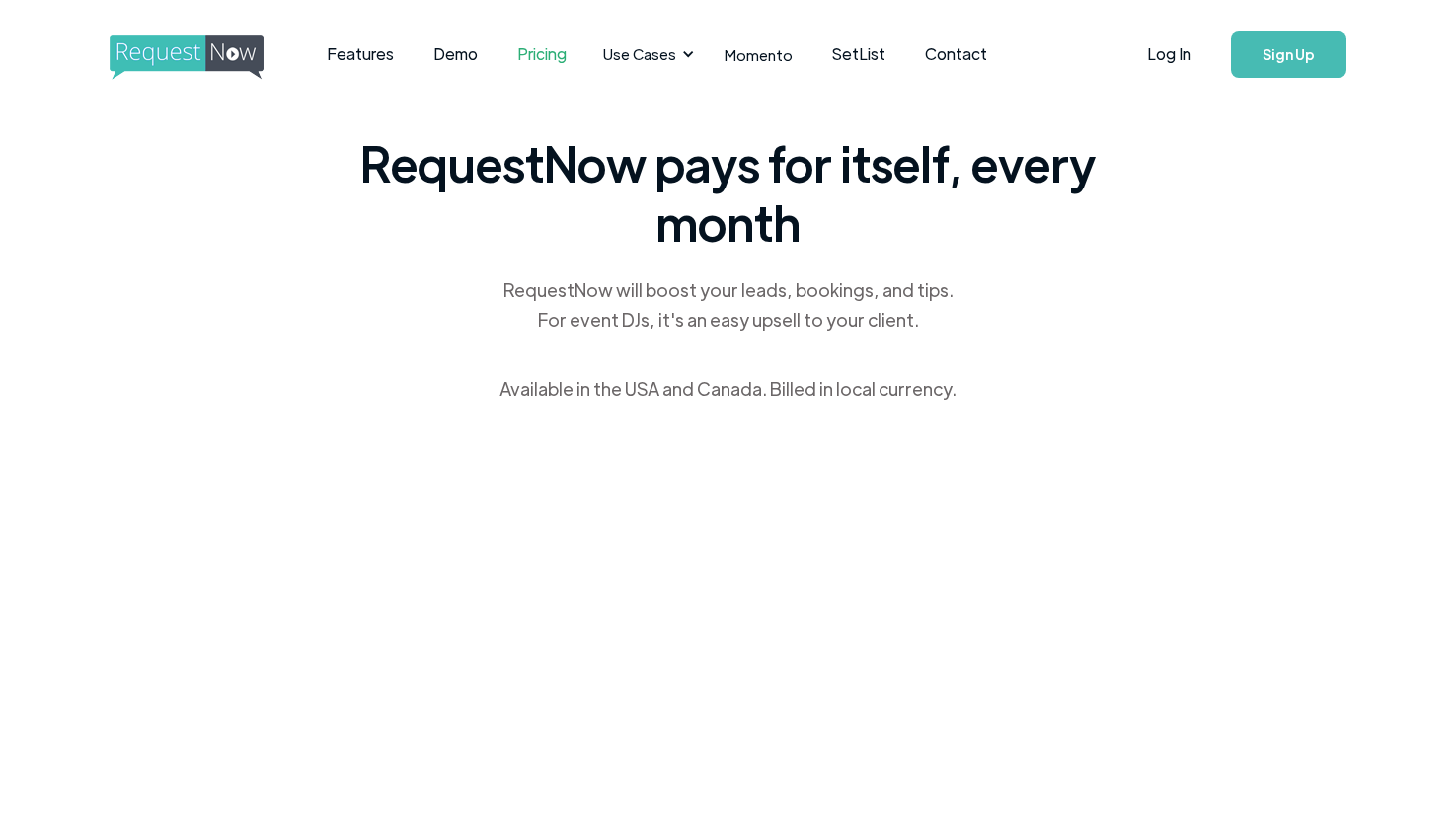 scroll, scrollTop: 0, scrollLeft: 0, axis: both 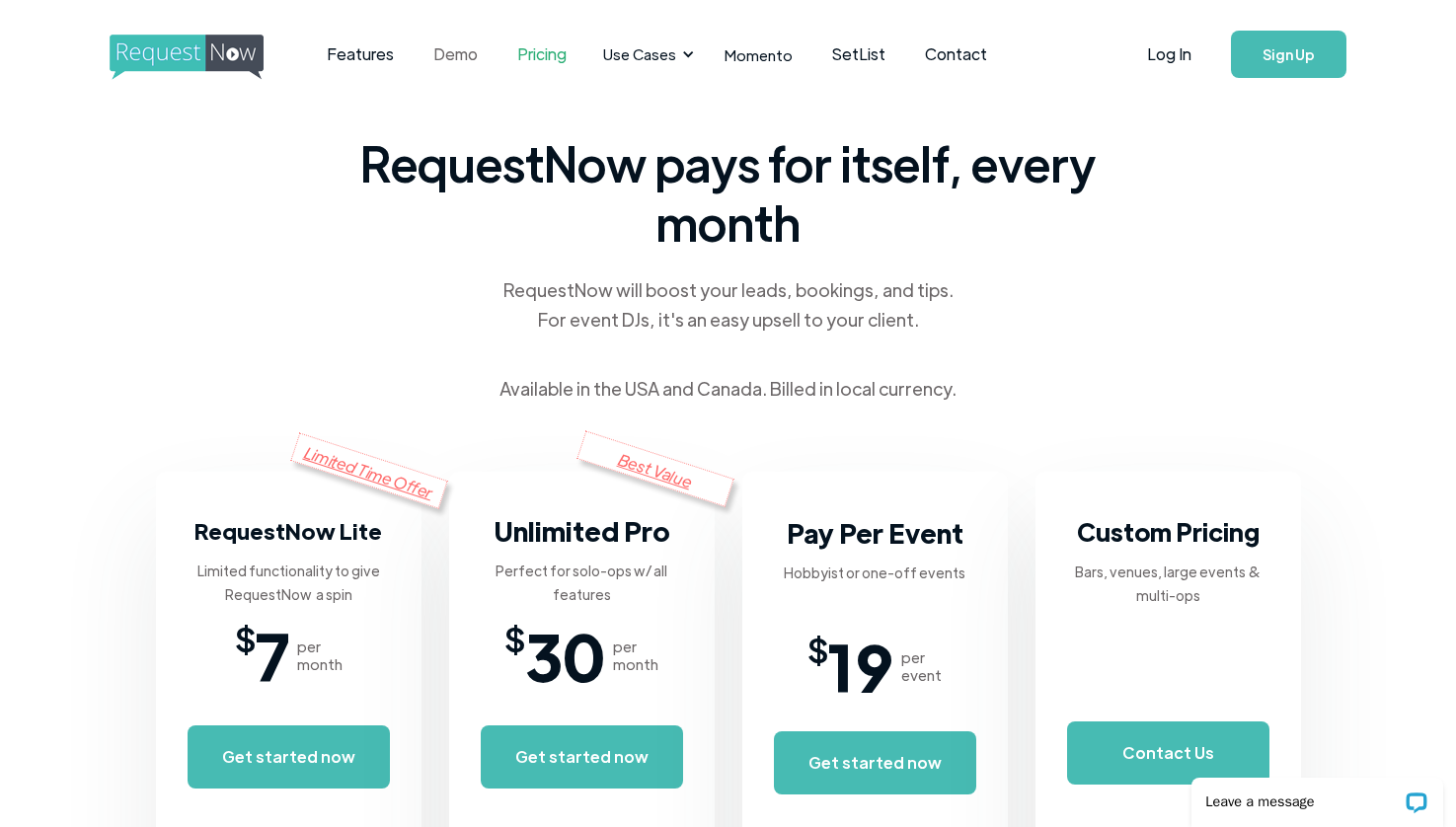 click on "Demo" at bounding box center [455, 54] 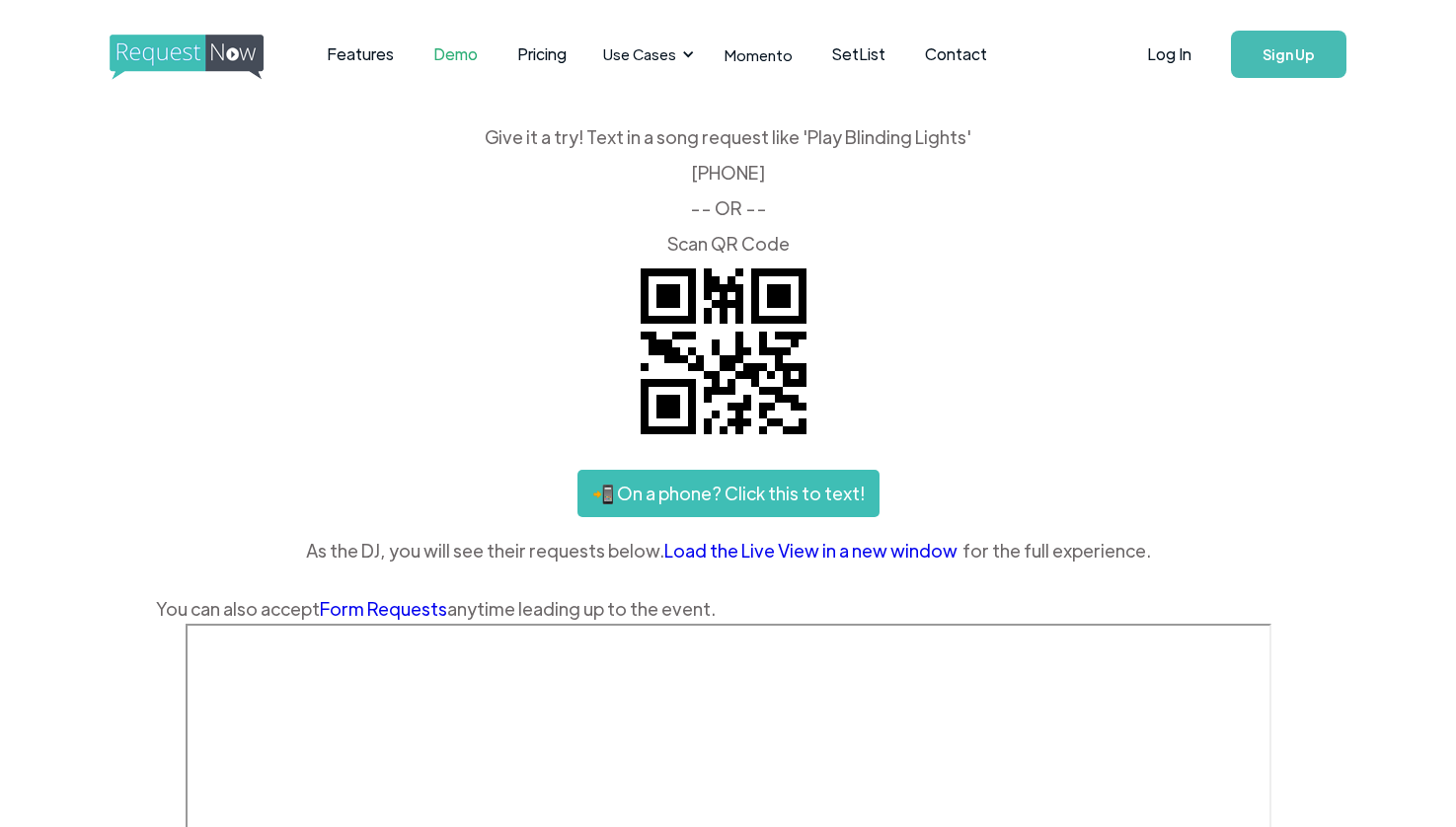 scroll, scrollTop: 0, scrollLeft: 0, axis: both 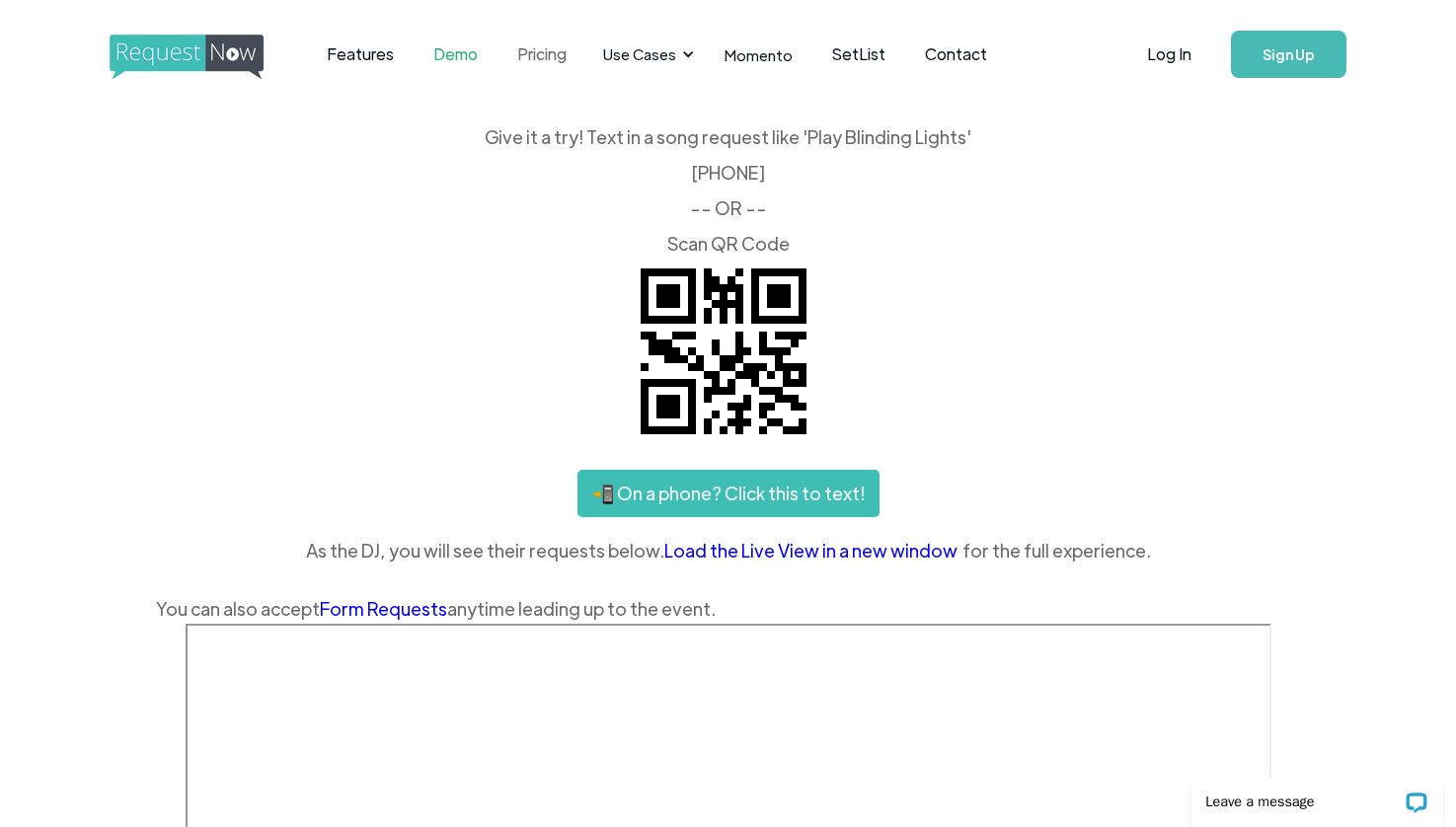 click on "Pricing" at bounding box center (542, 54) 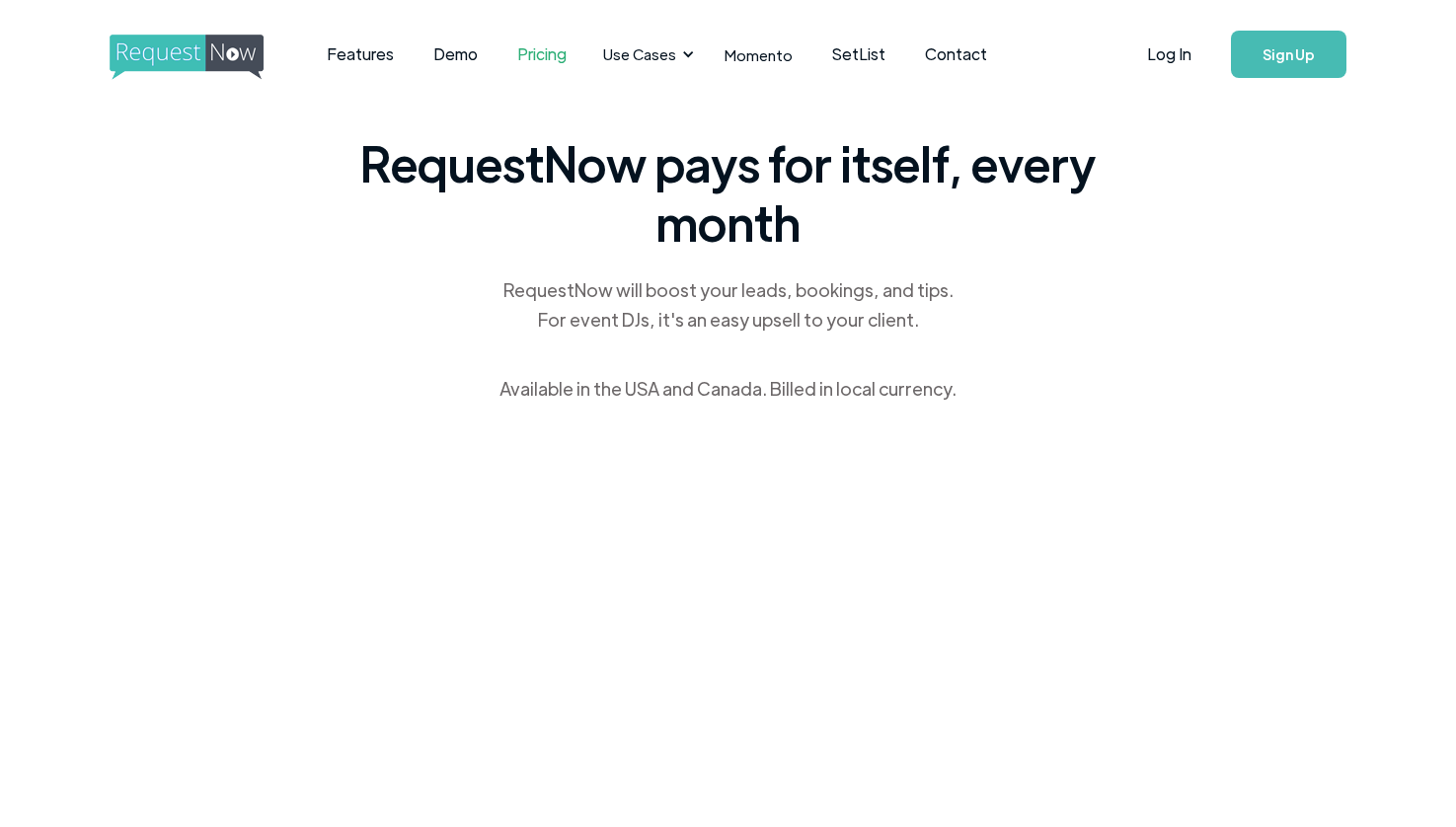 scroll, scrollTop: 0, scrollLeft: 0, axis: both 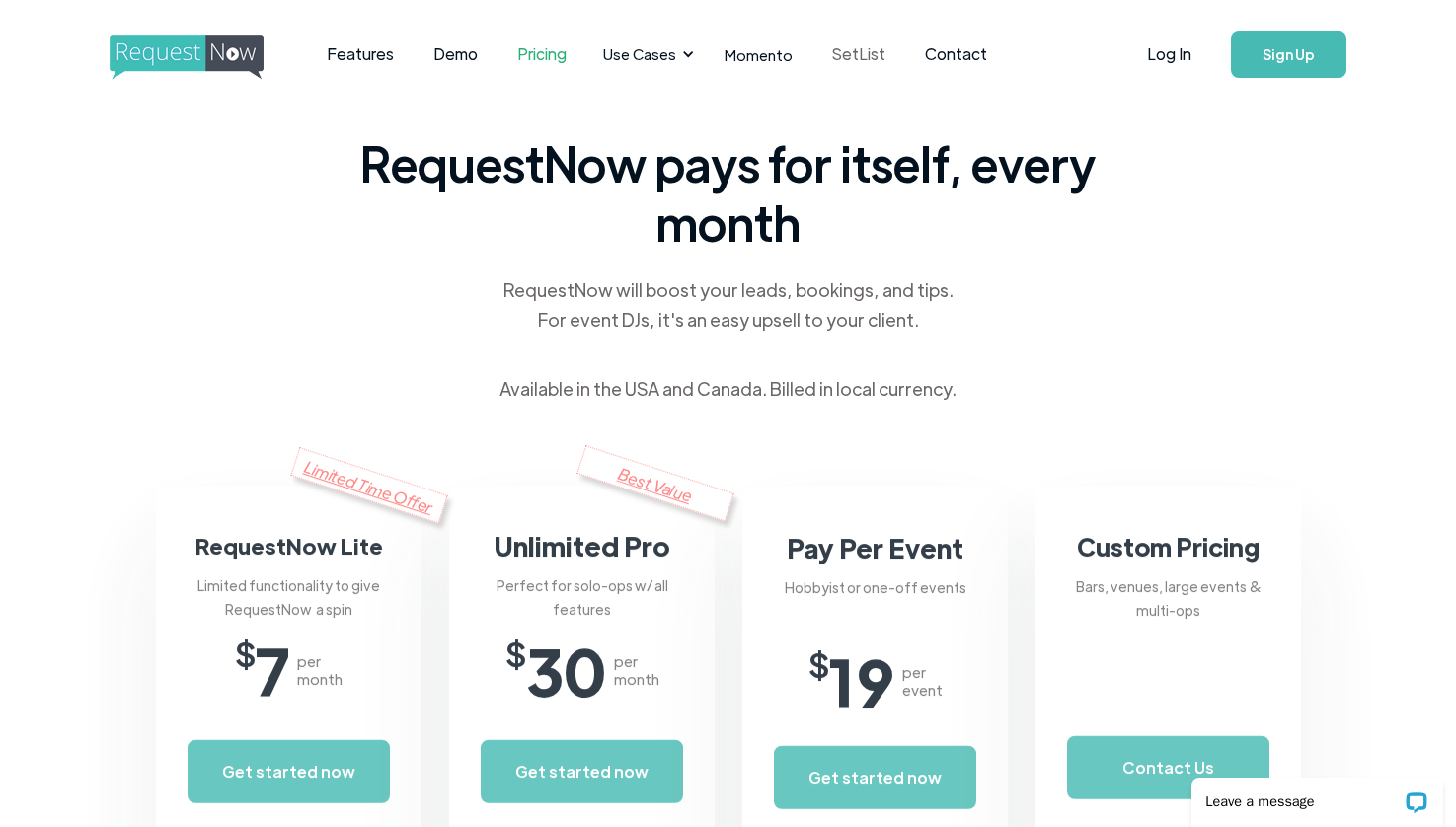 click on "SetList" at bounding box center [859, 54] 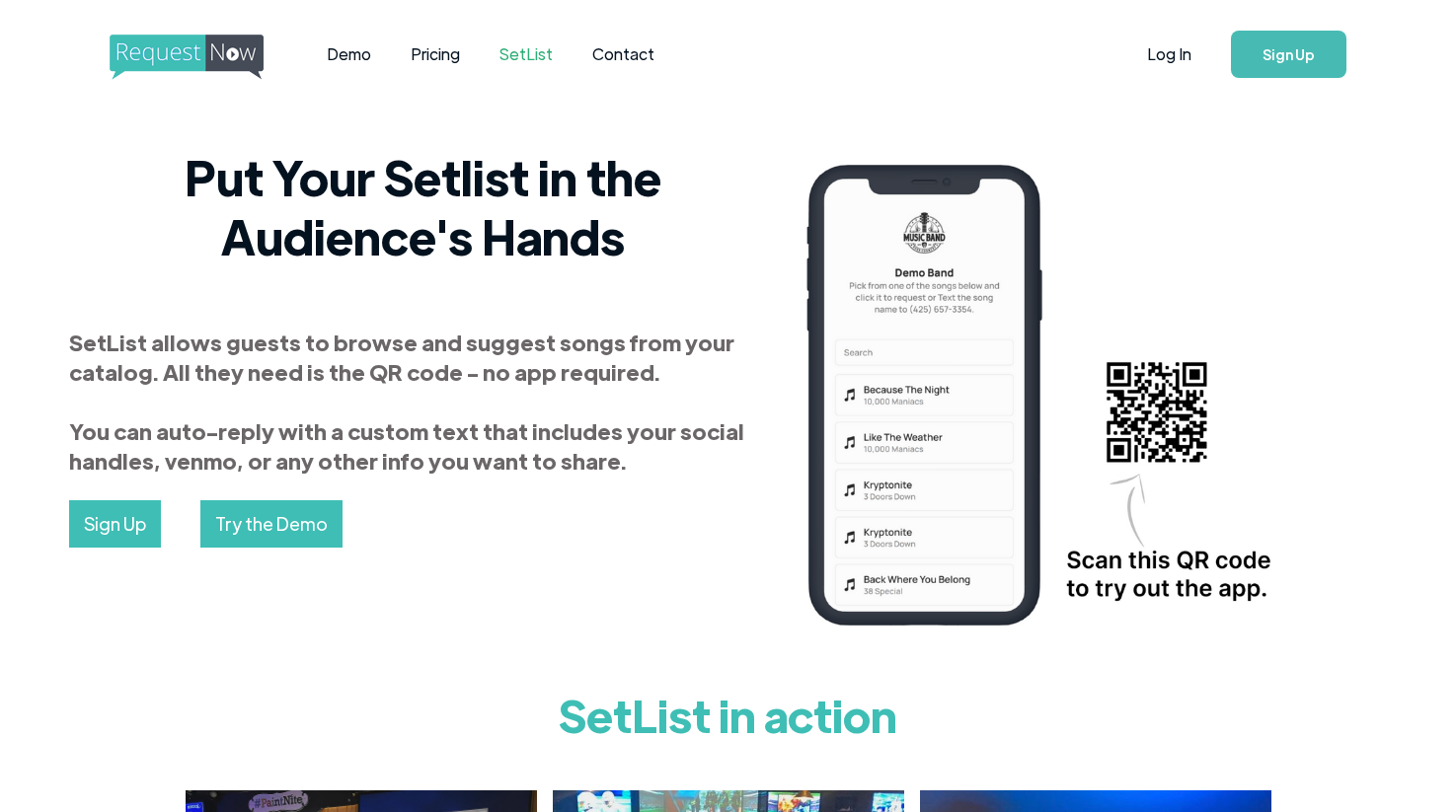 scroll, scrollTop: 0, scrollLeft: 0, axis: both 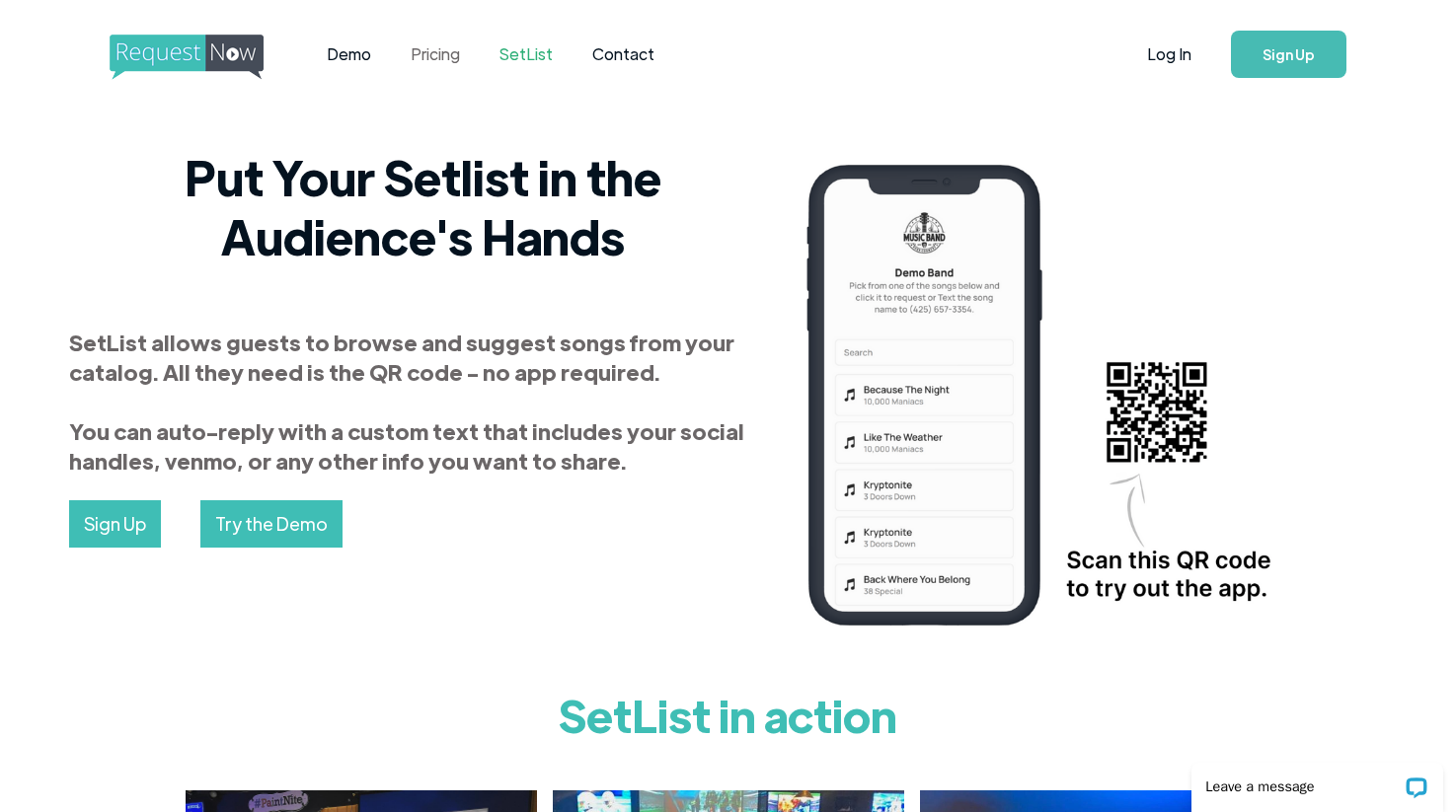 click on "Pricing" at bounding box center [435, 54] 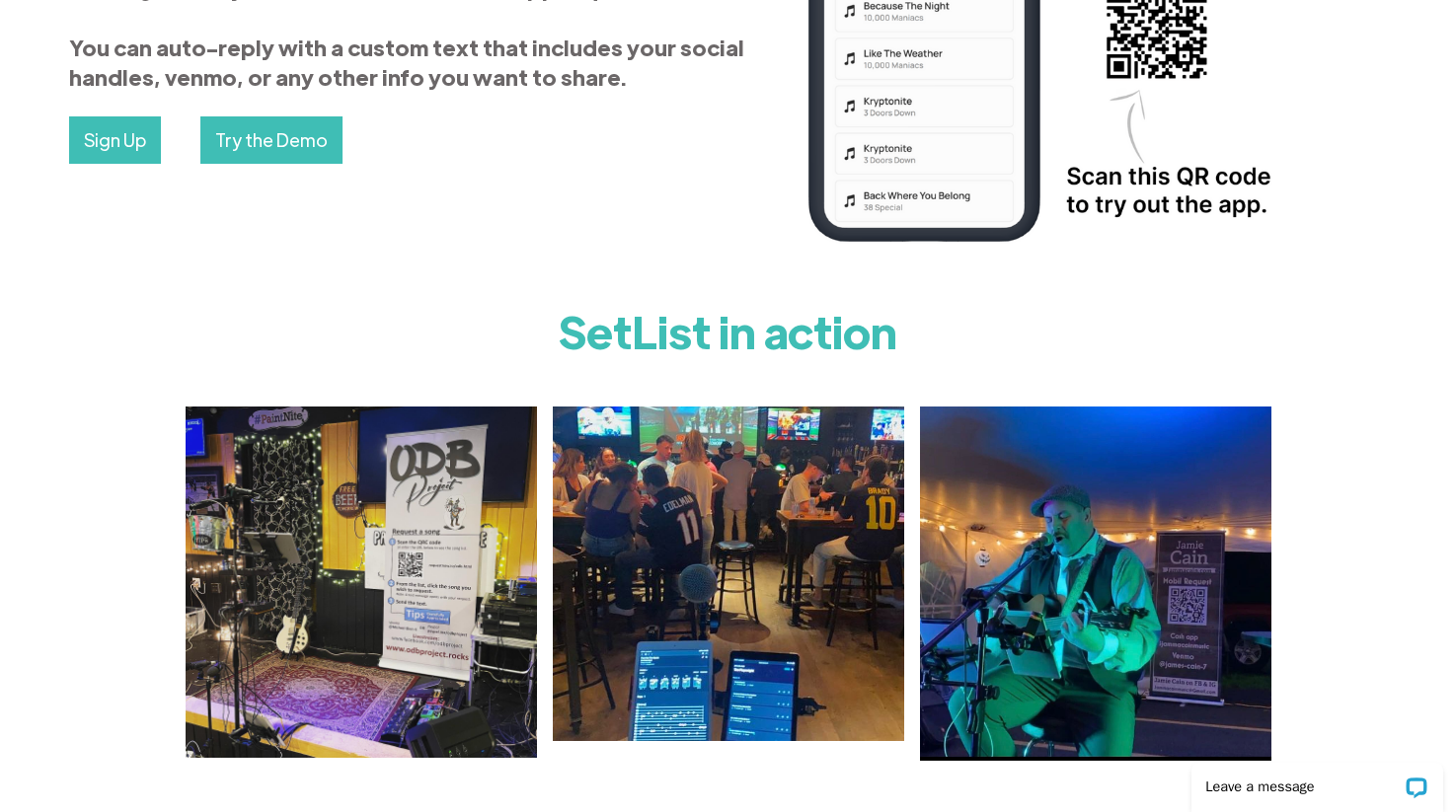scroll, scrollTop: 0, scrollLeft: 0, axis: both 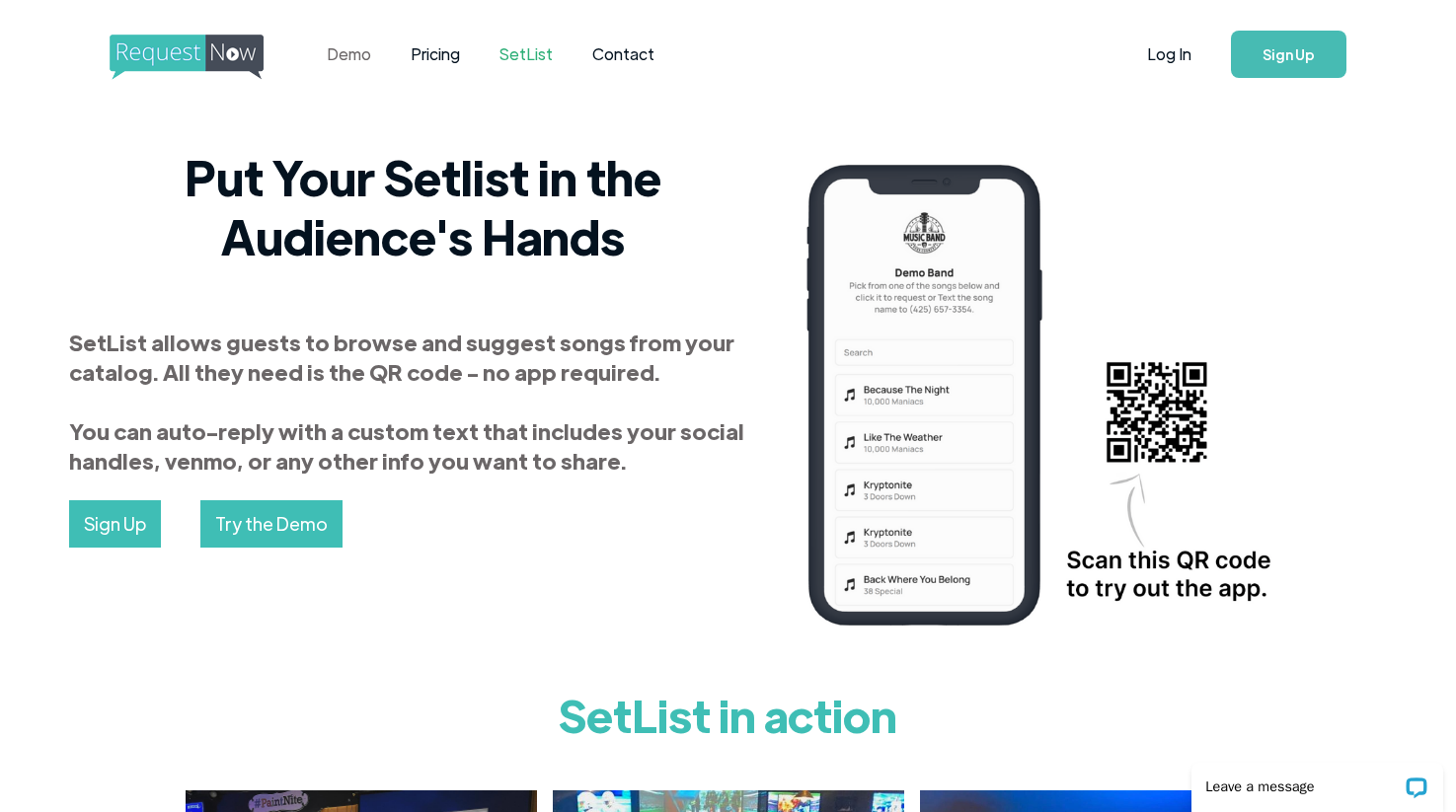 click on "Demo" at bounding box center (348, 54) 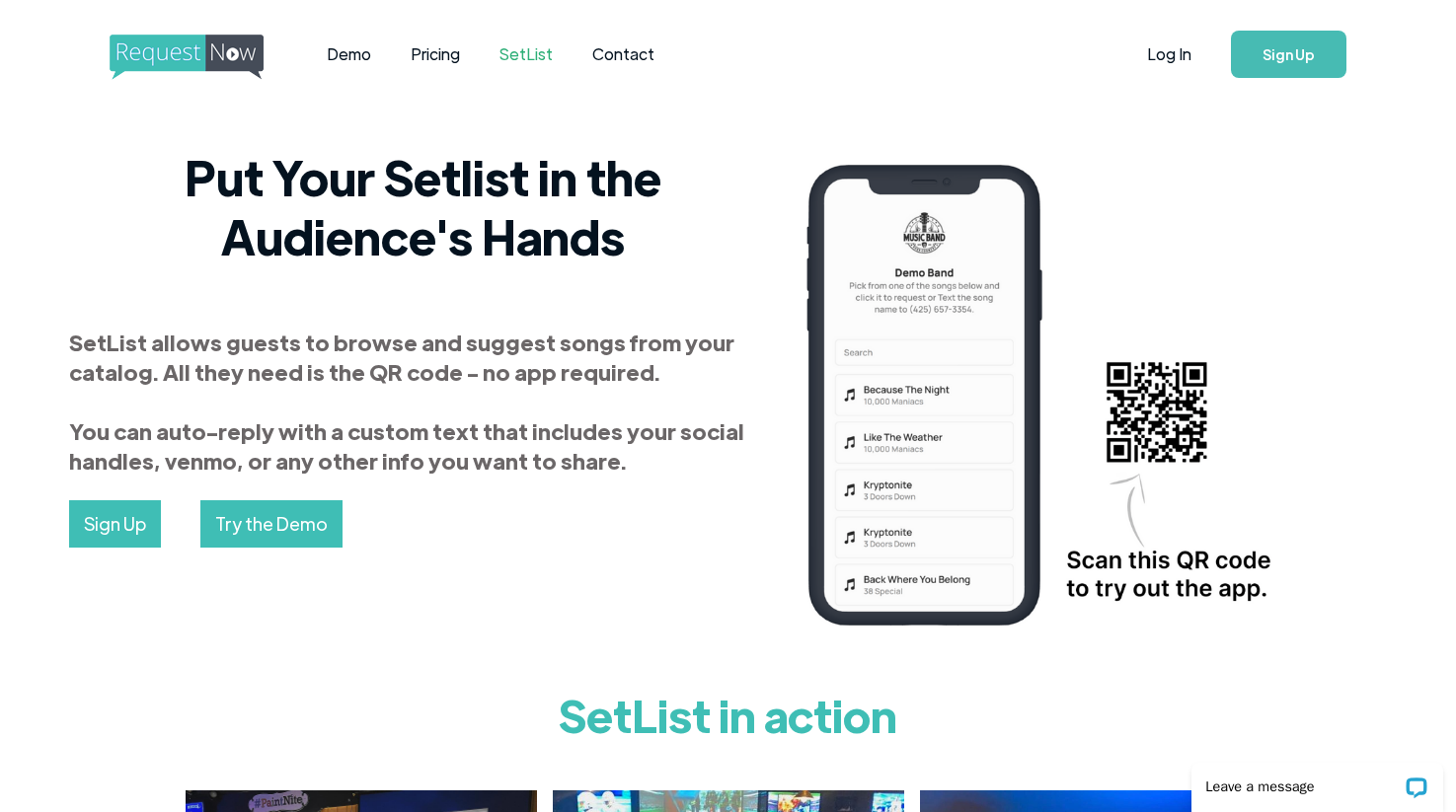 click at bounding box center (204, 57) 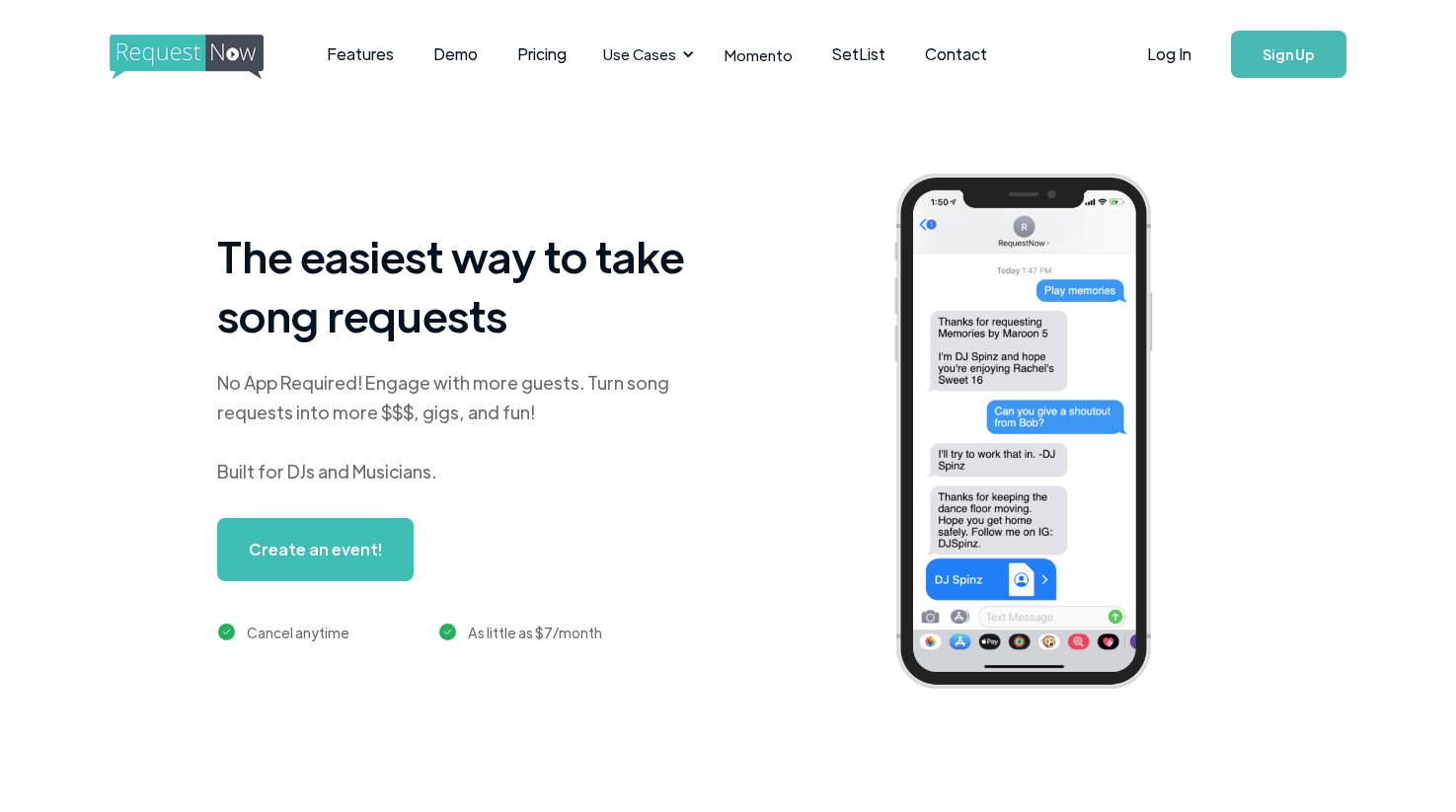 scroll, scrollTop: 0, scrollLeft: 0, axis: both 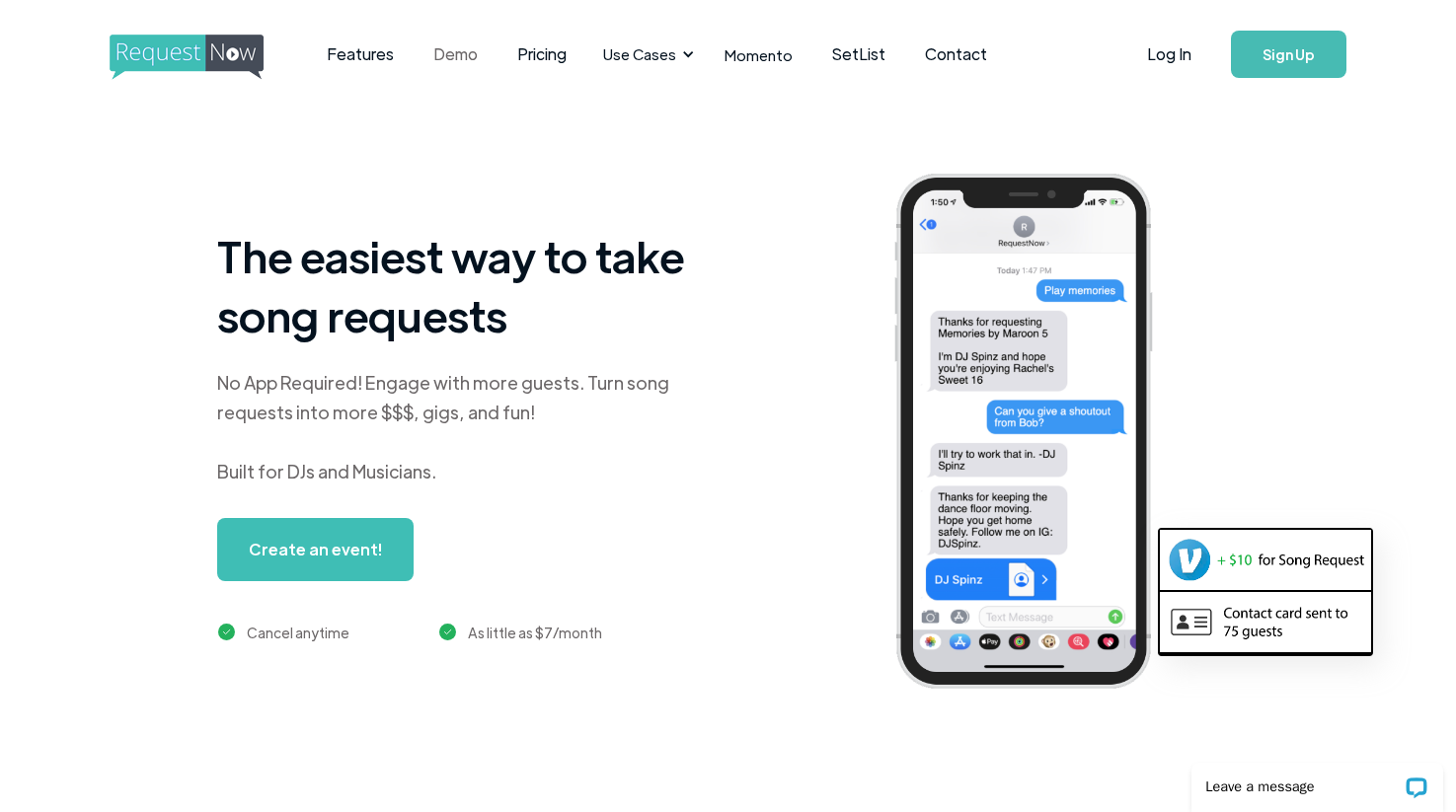 click on "Demo" at bounding box center (455, 54) 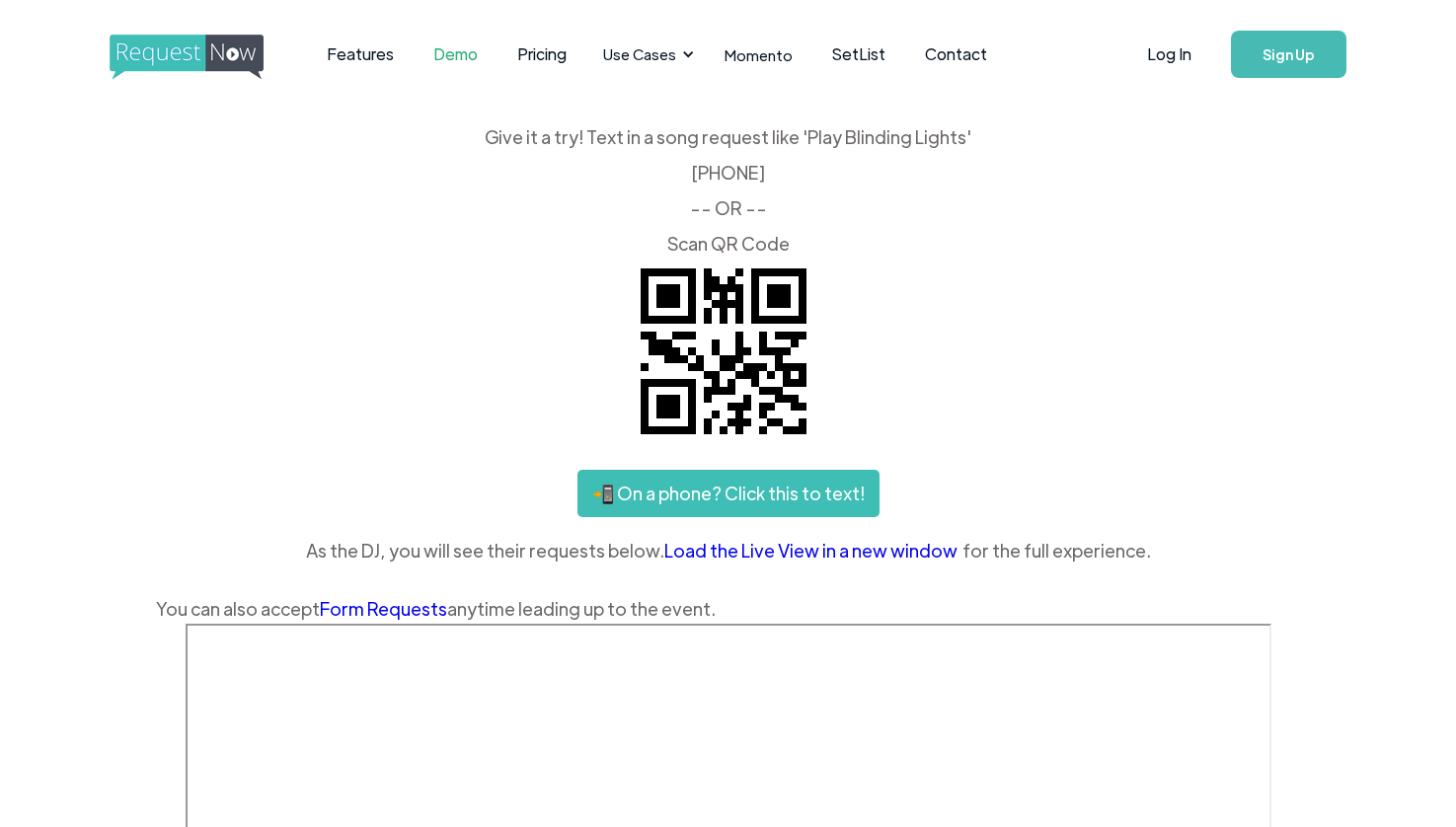 scroll, scrollTop: 0, scrollLeft: 0, axis: both 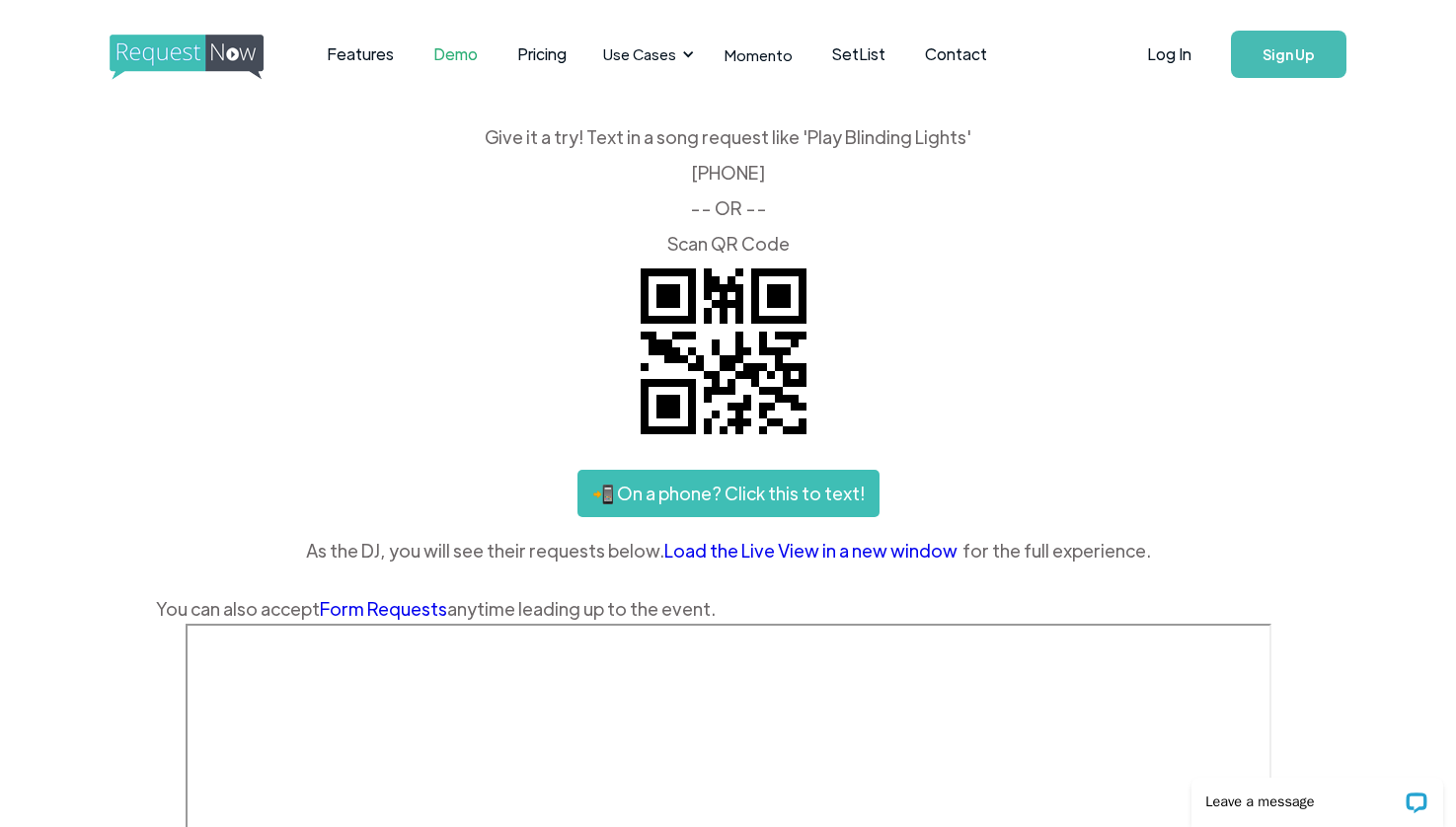 click at bounding box center (724, 351) 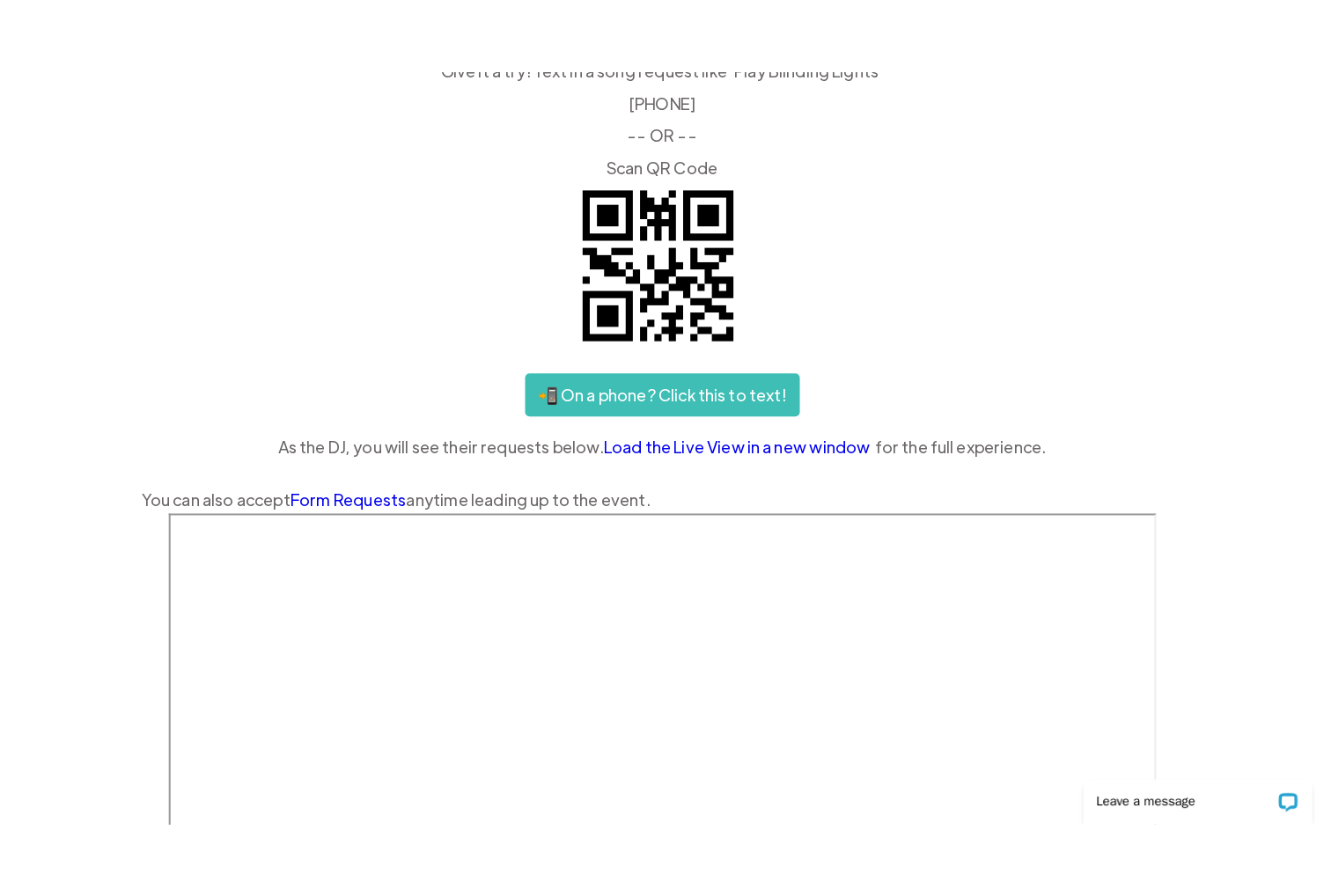scroll, scrollTop: 128, scrollLeft: 0, axis: vertical 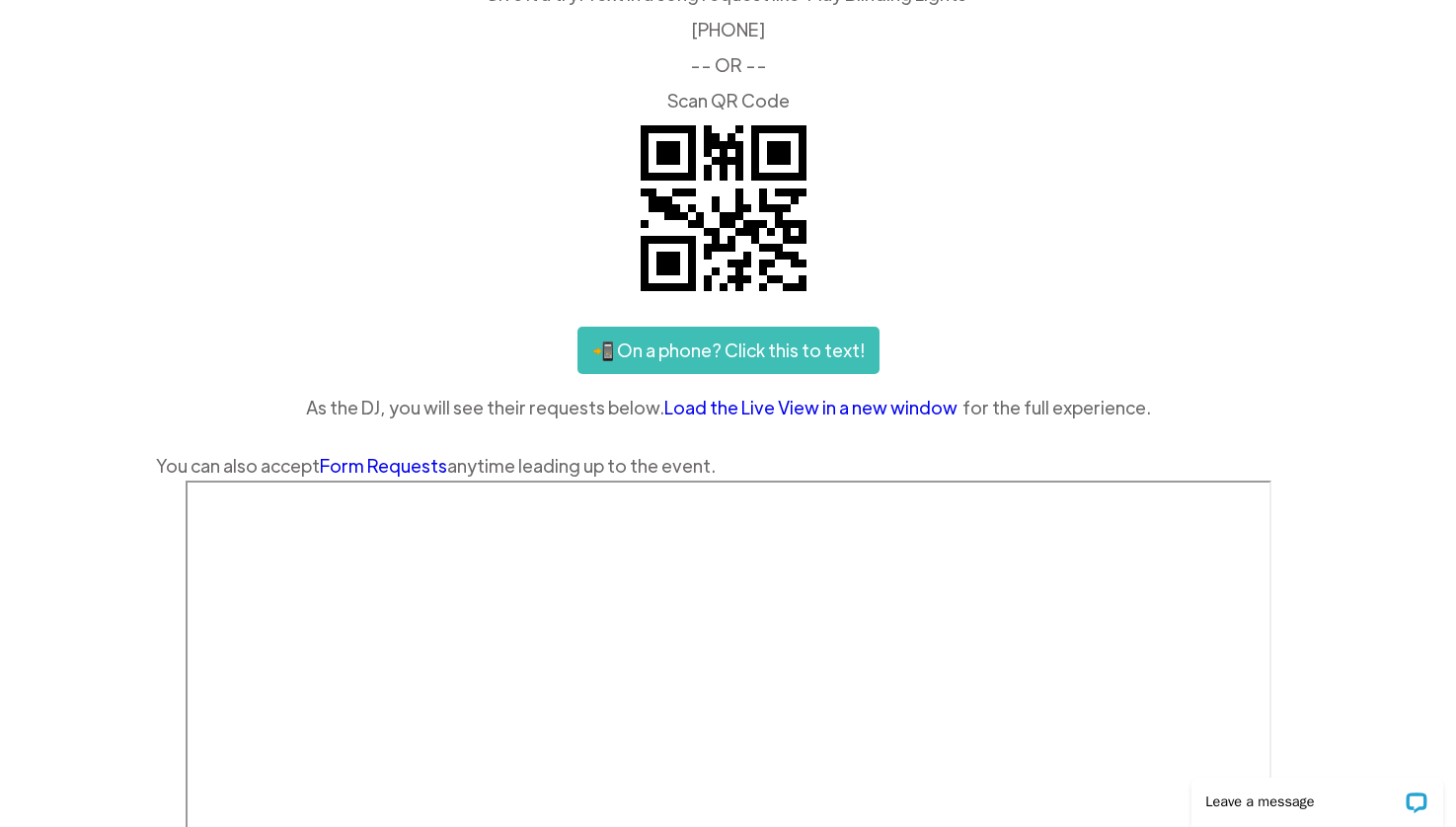 click on "Form Requests" at bounding box center (383, 465) 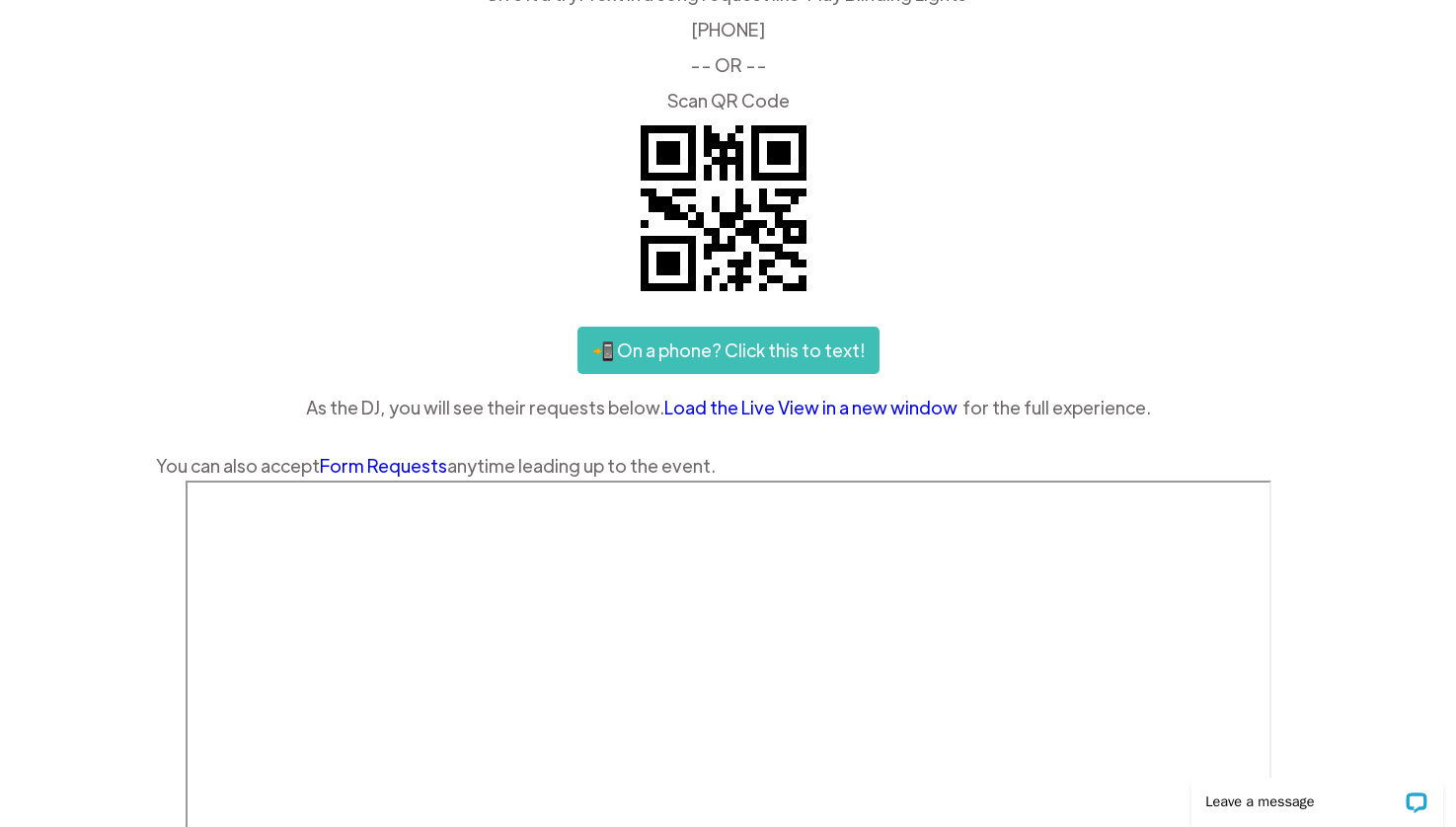 click on "Features Demo Pricing Use Cases Wedding + Private Events Karaoke DJs Bar/Club & Venues Musicians & Bands School Events & Birthdays Sporting & Large Events Momento SetList Contact Log In Sign Up Features Demo Pricing Use Cases Weddings & Private Events Bar/Club &Venues School Dances, Mitzvahs & Birthdays Karaoke  Radio DJs Contactless requests Photo Wall SetList Contact Sign In/Register Sign In/Register Give it a try! Text in a song request like 'Play Blinding Lights' ‍ (425) 657-3354 -- OR -- ‍ Scan QR Code  📲 On a phone? Click this to text! As the DJ, you will see their requests below.   Load the Live View in a new window  for the full experience.  You can also accept  Form Requests  anytime leading up to the event." at bounding box center [728, 619] 